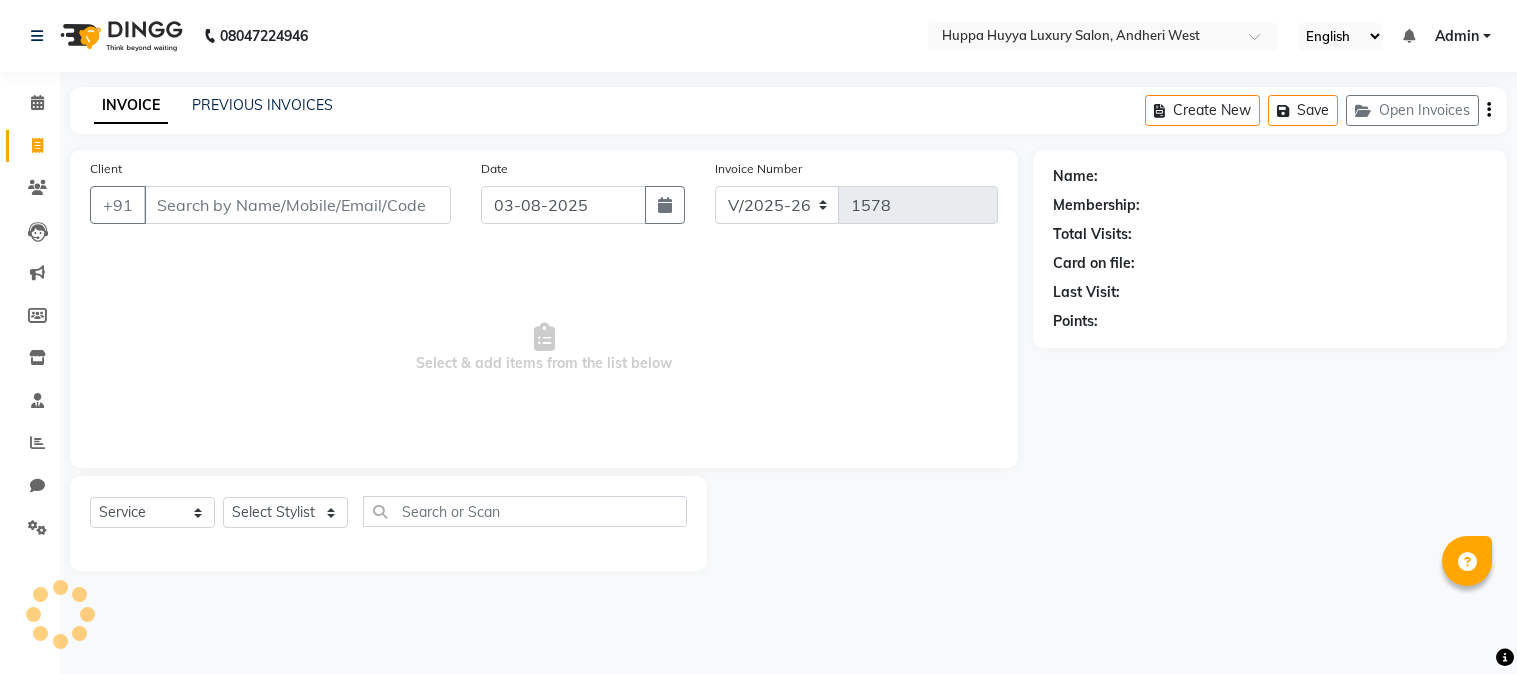 select on "7752" 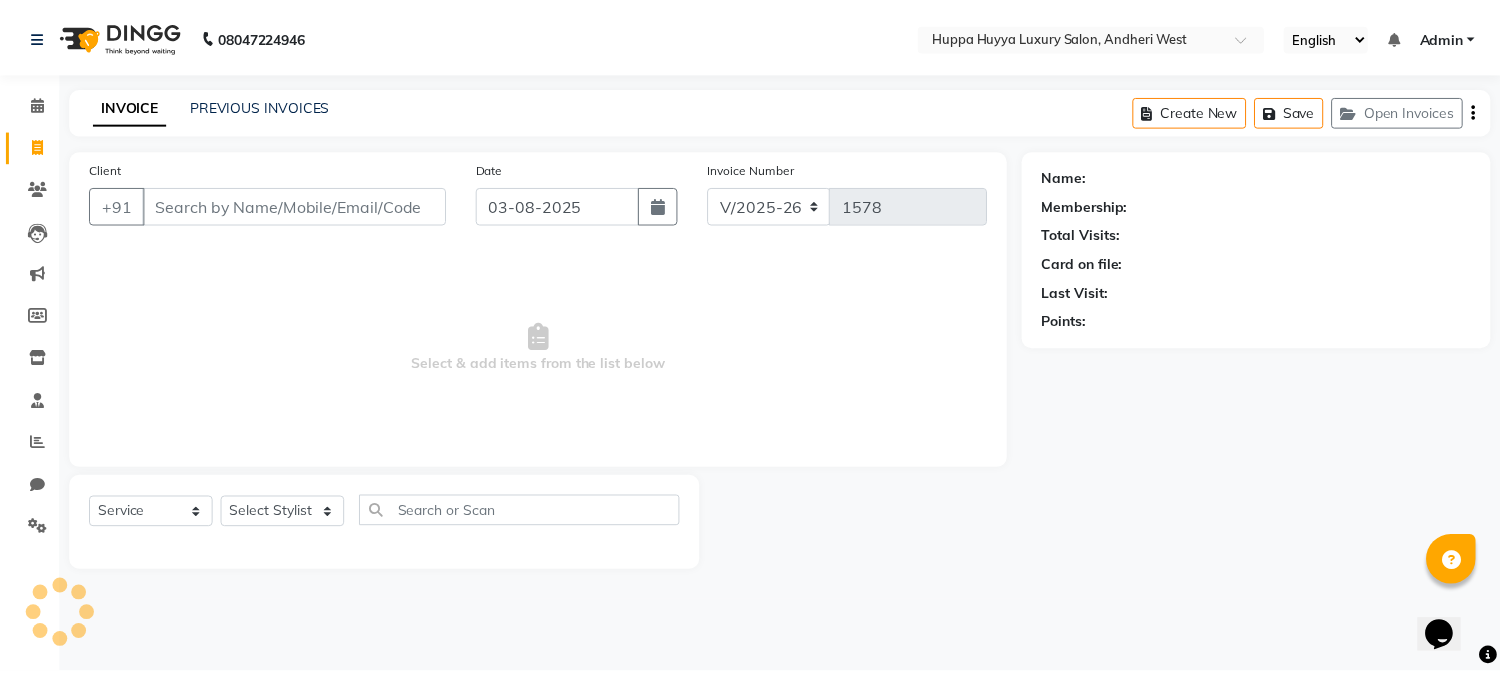 scroll, scrollTop: 0, scrollLeft: 0, axis: both 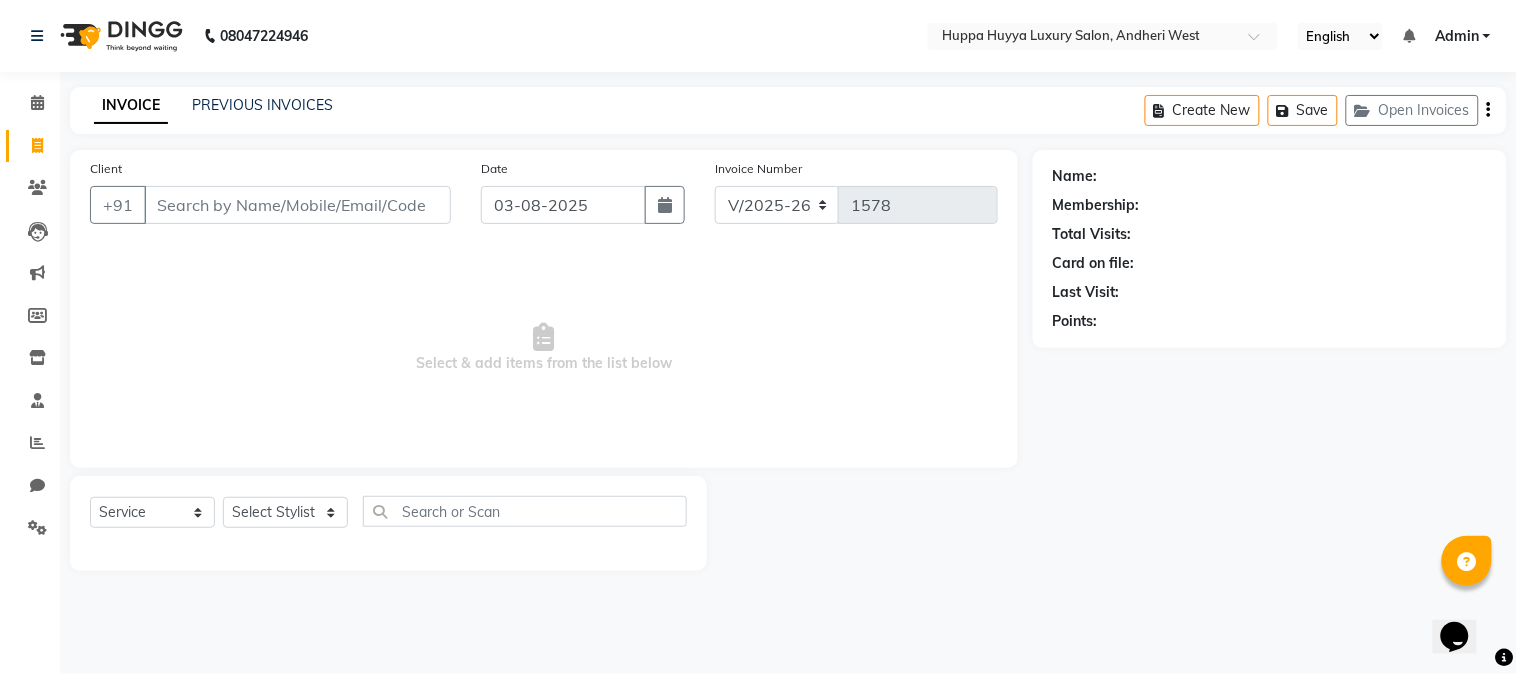 click on "Client" at bounding box center (297, 205) 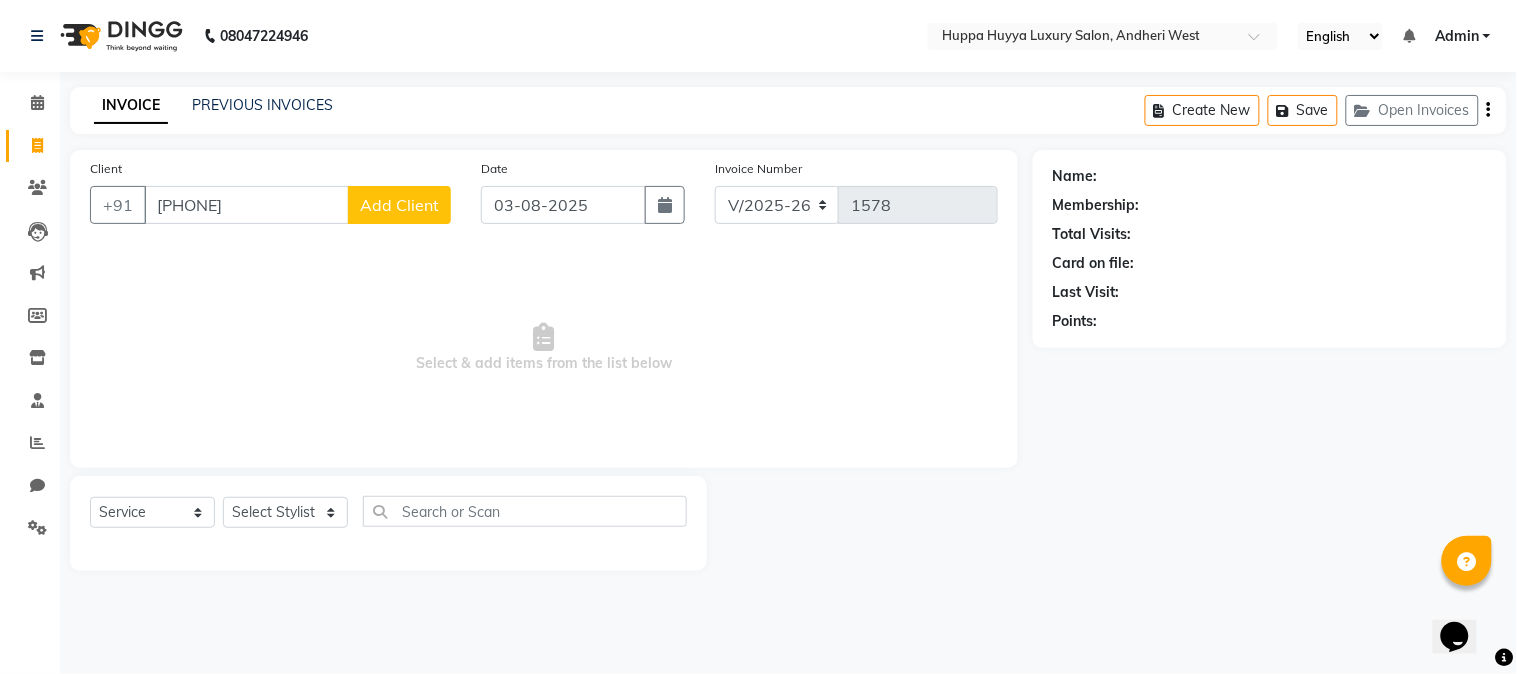 type on "[PHONE]" 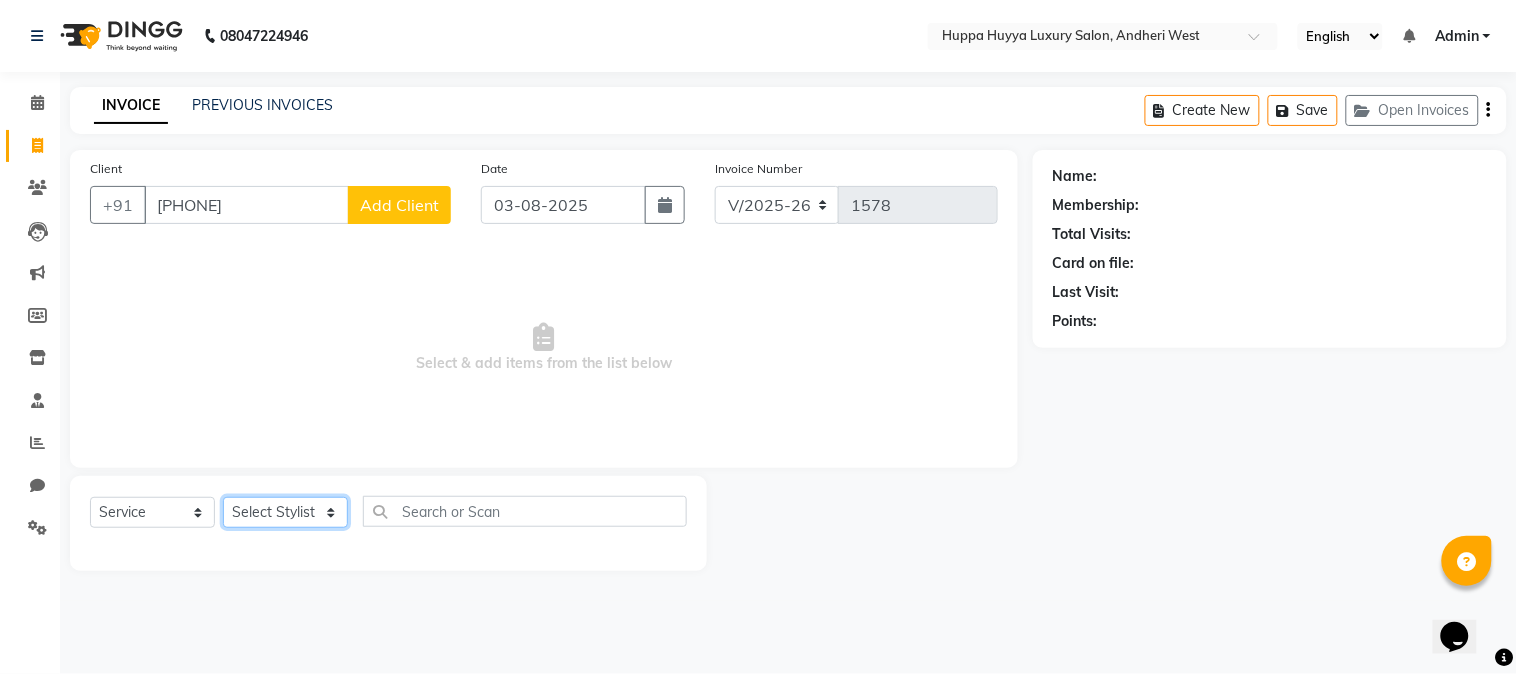 click on "Select Stylist [FIRST] [LAST] [FIRST] [LAST] [FIRST] [LAST] [FIRST] [LAST]" 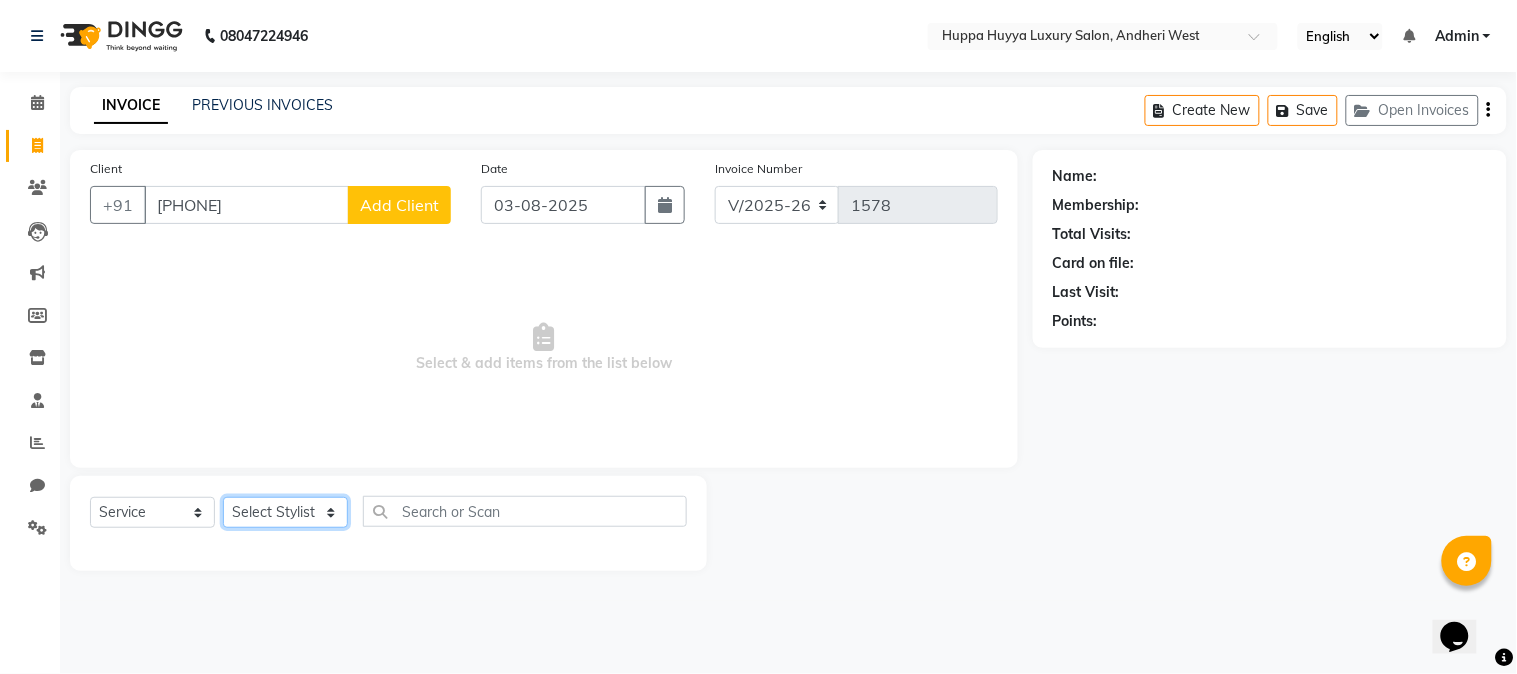 select on "69294" 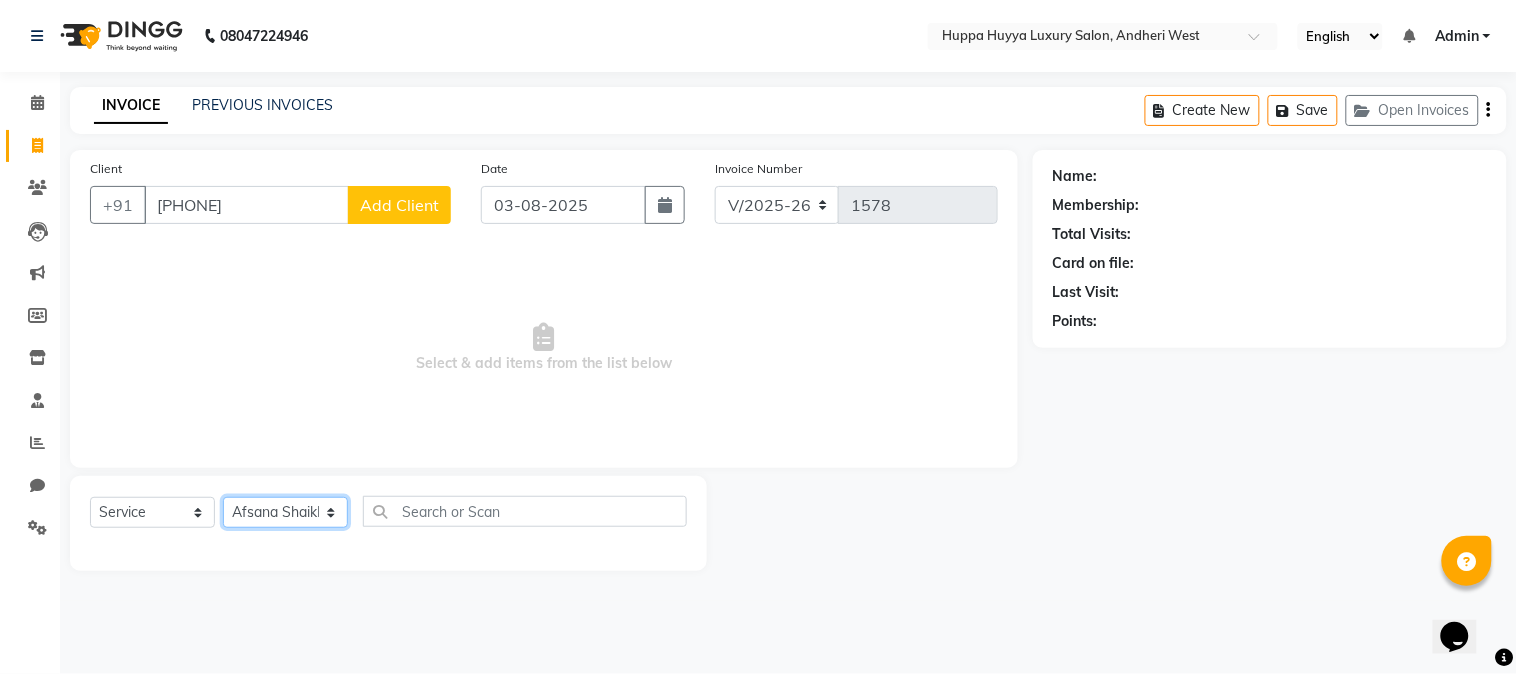 click on "Select Stylist [FIRST] [LAST] [FIRST] [LAST] [FIRST] [LAST] [FIRST] [LAST]" 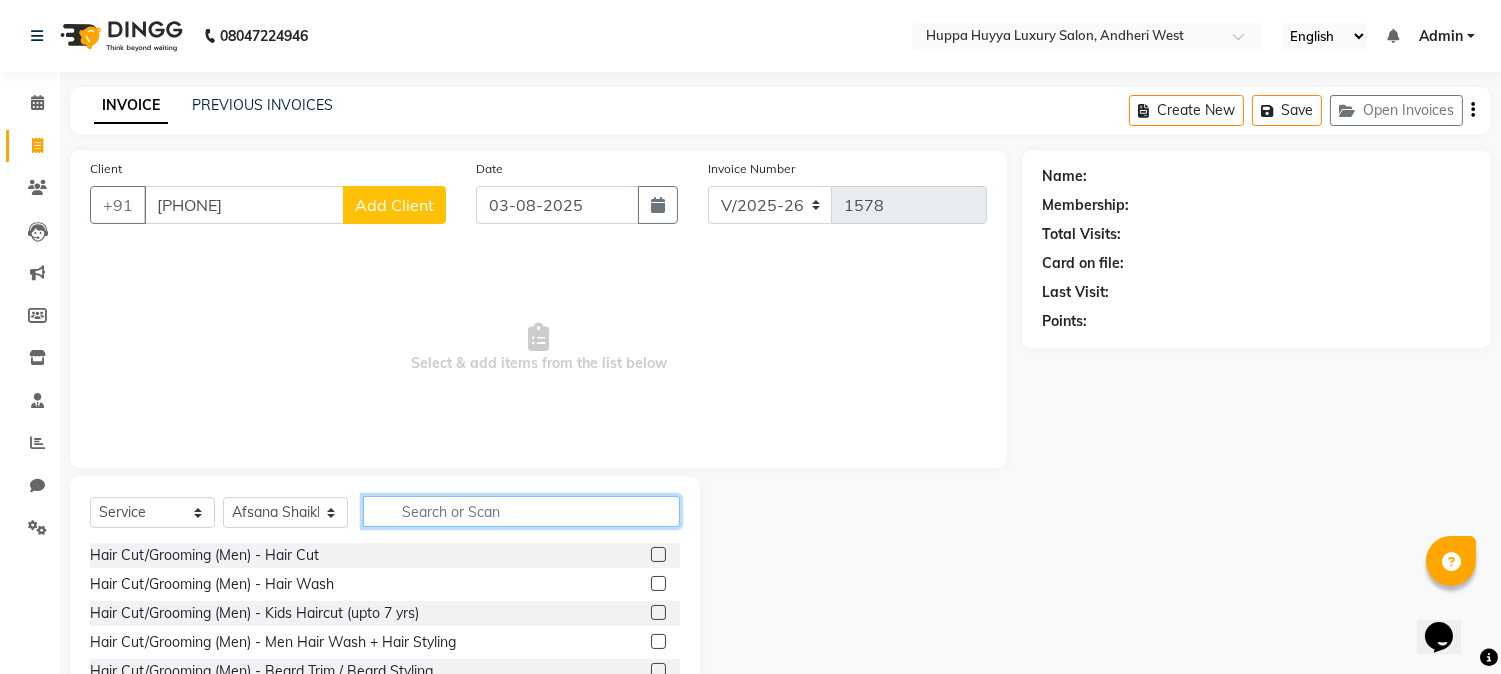click 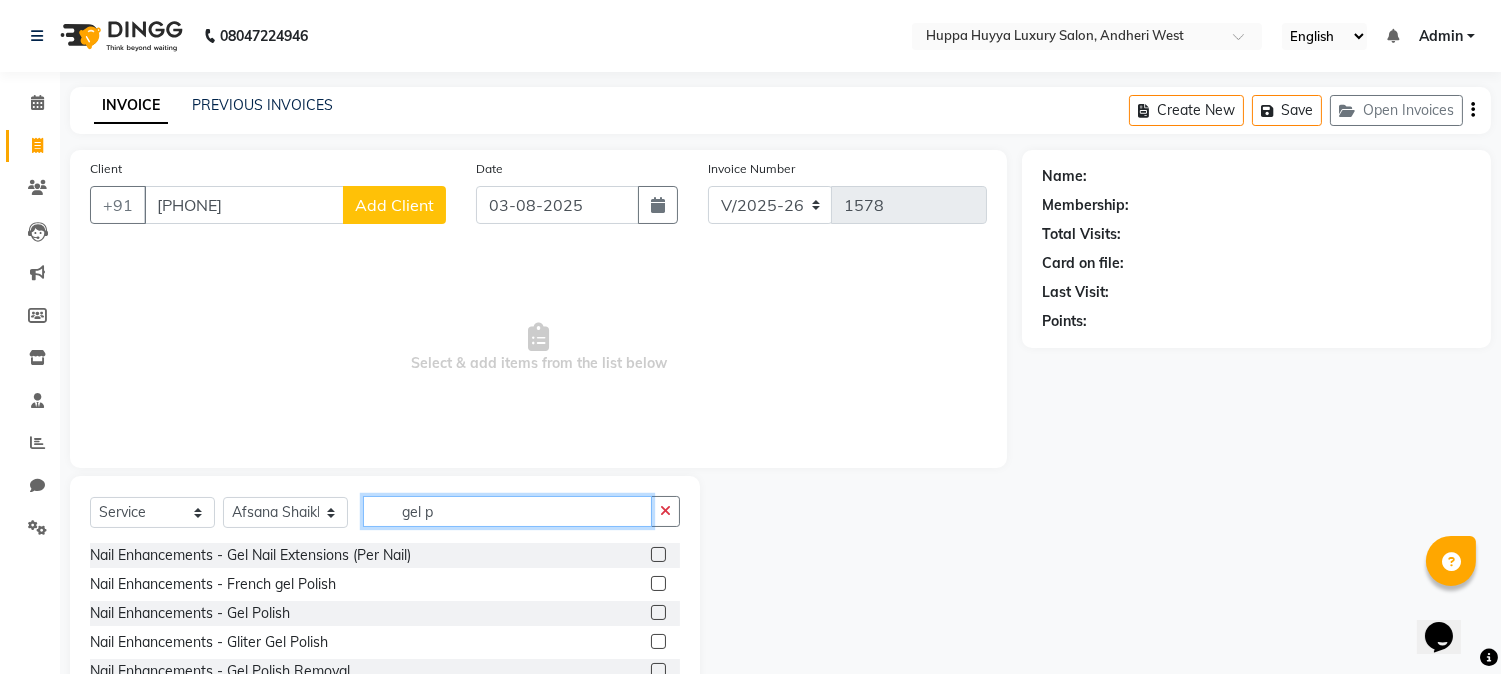 type on "gel p" 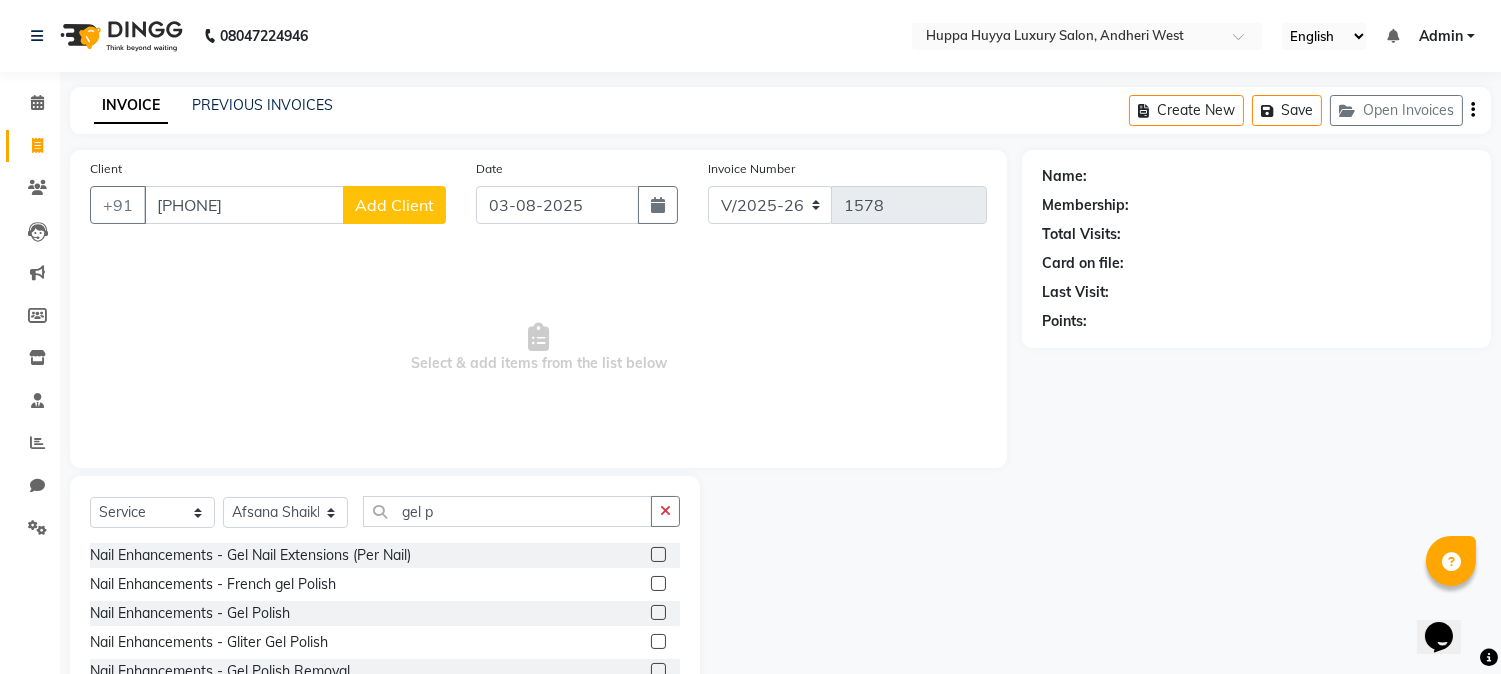 click 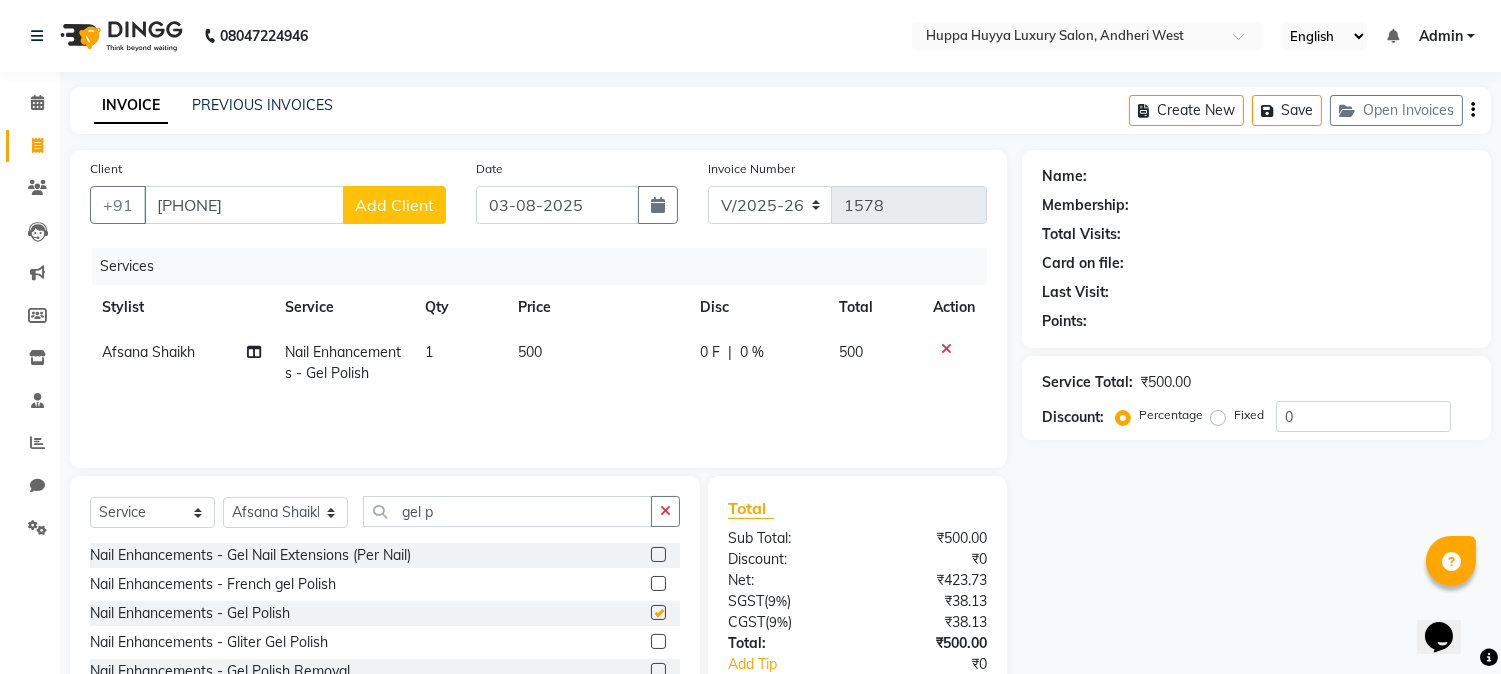 checkbox on "false" 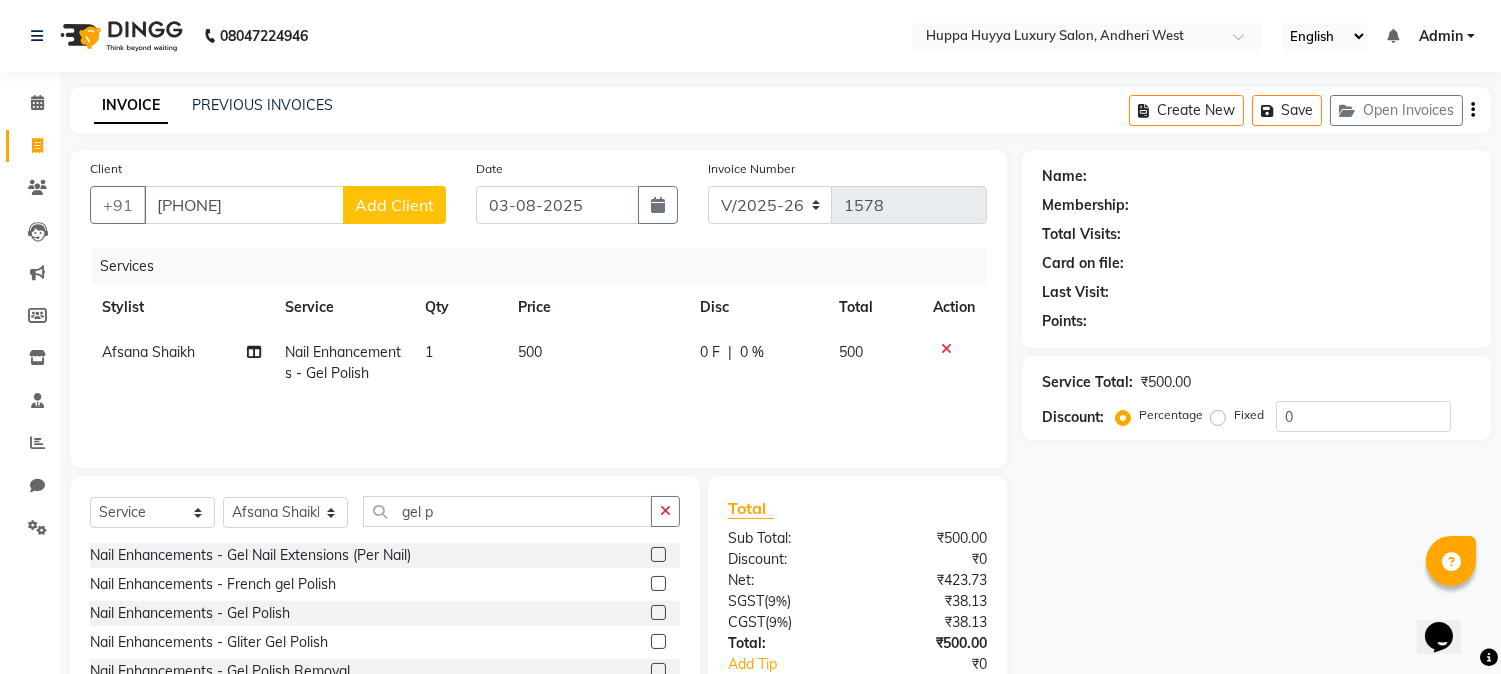 drag, startPoint x: 668, startPoint y: 506, endPoint x: 561, endPoint y: 480, distance: 110.11358 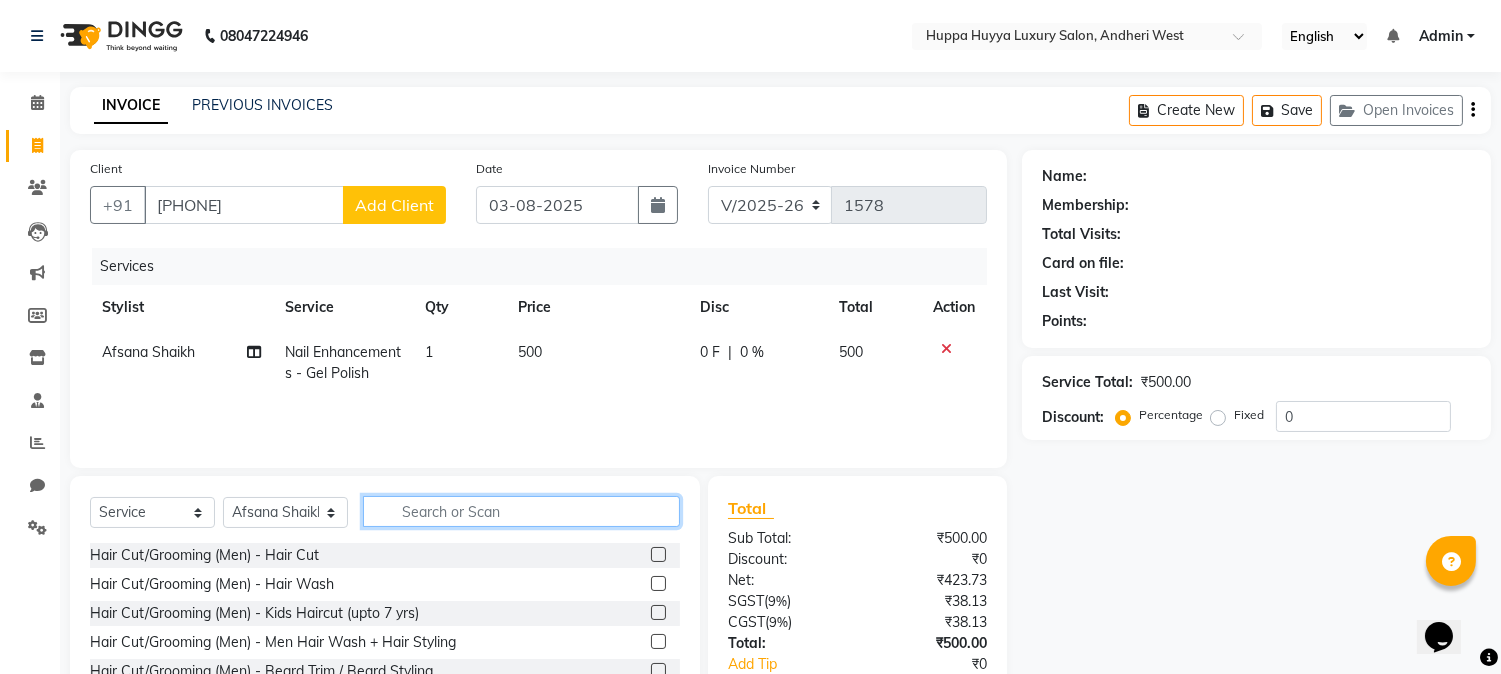 click 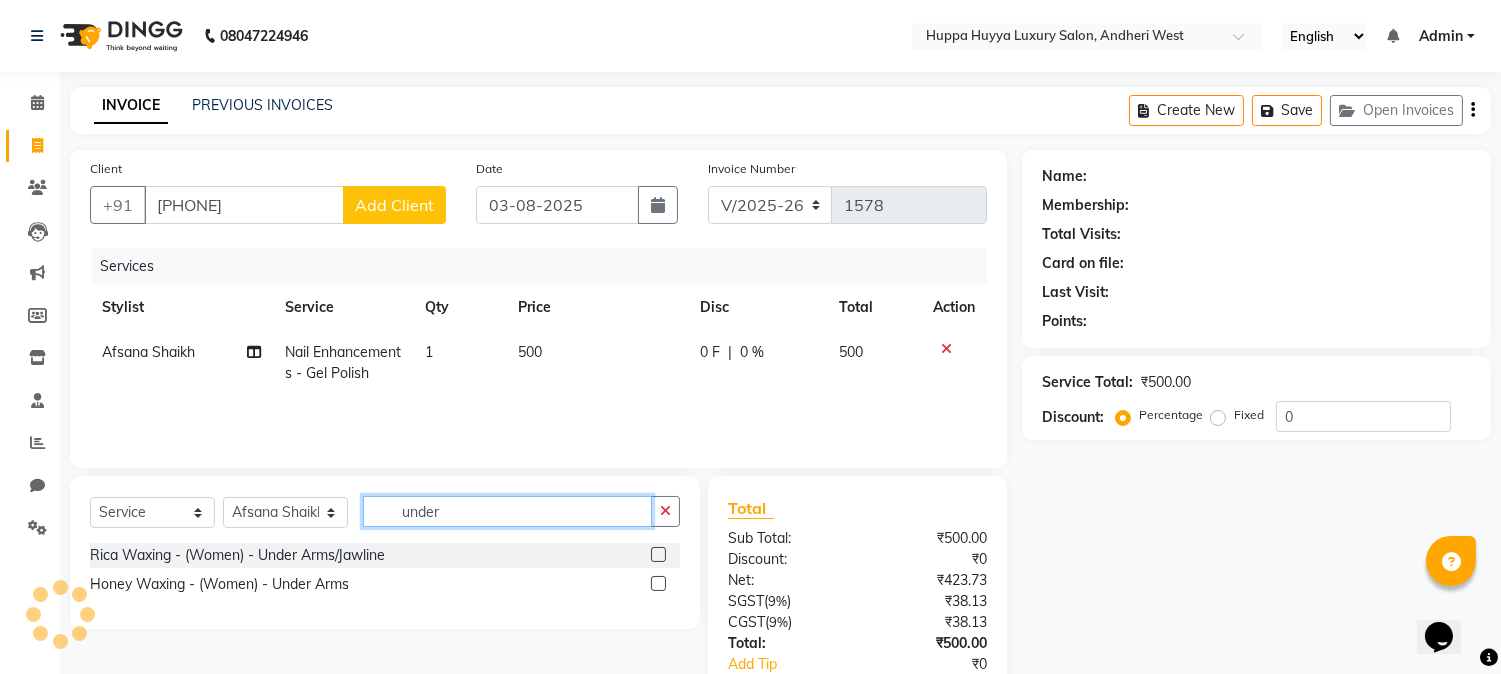 type on "under" 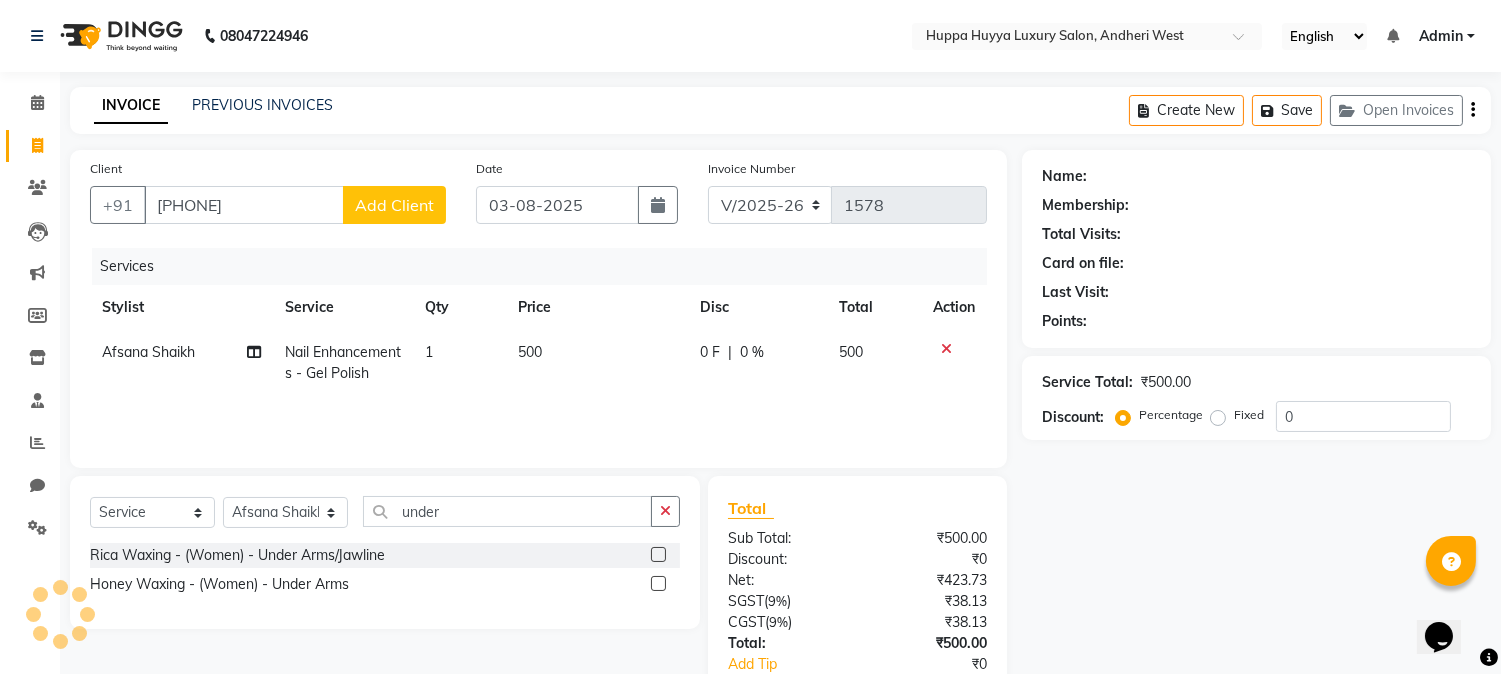 click 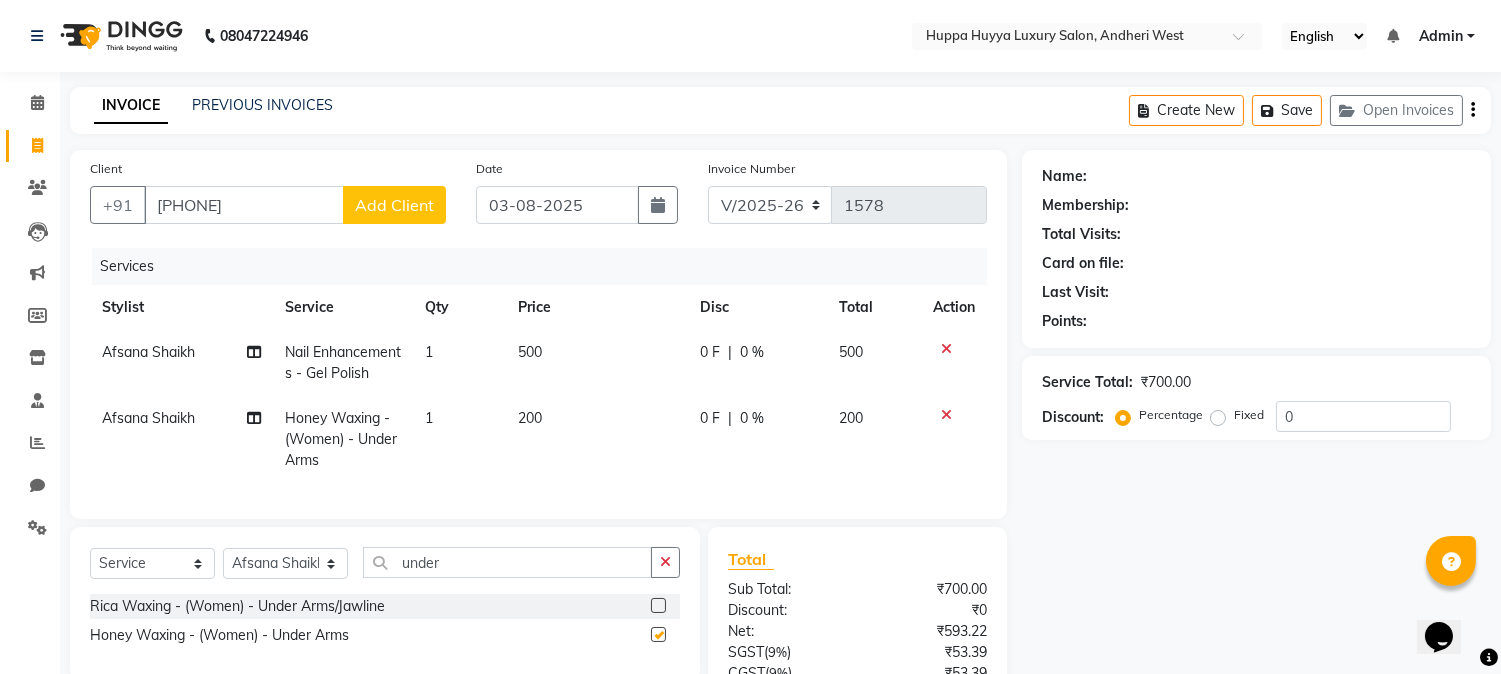 checkbox on "false" 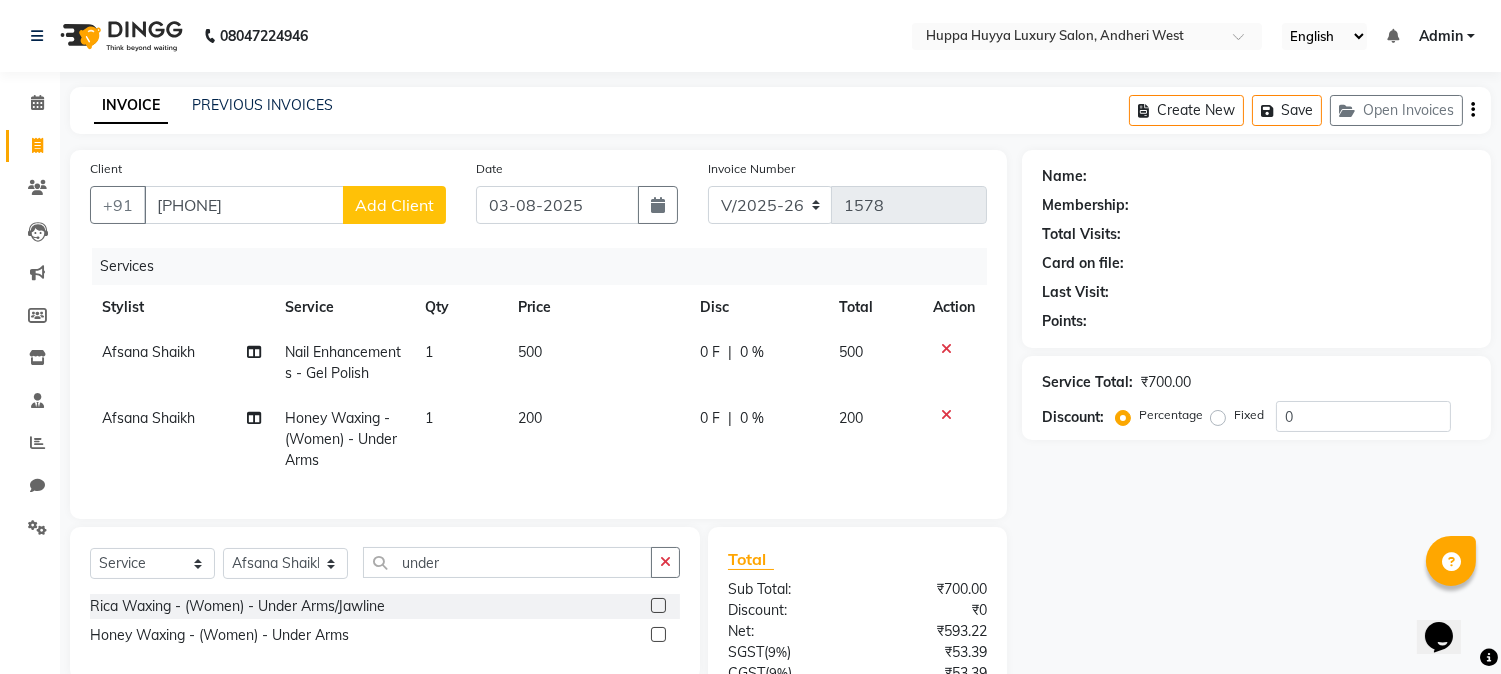 scroll, scrollTop: 193, scrollLeft: 0, axis: vertical 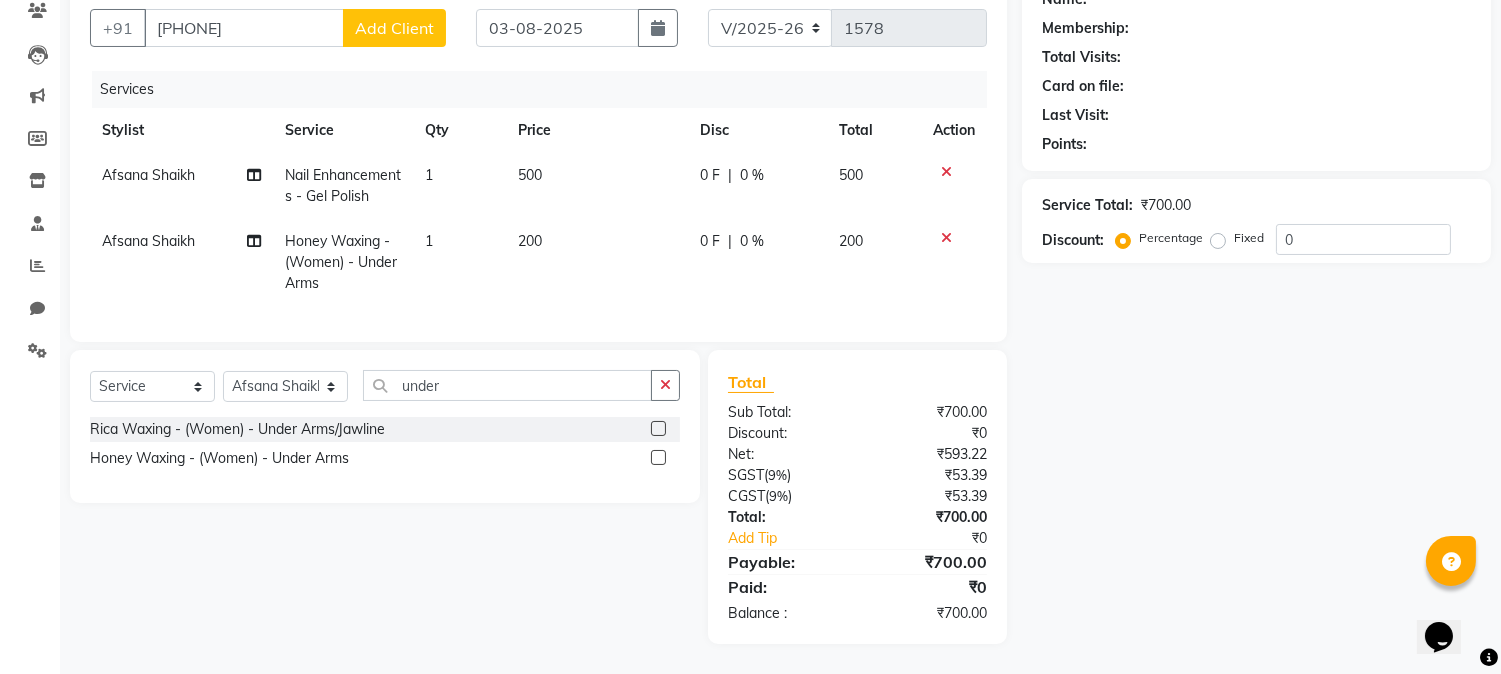 click 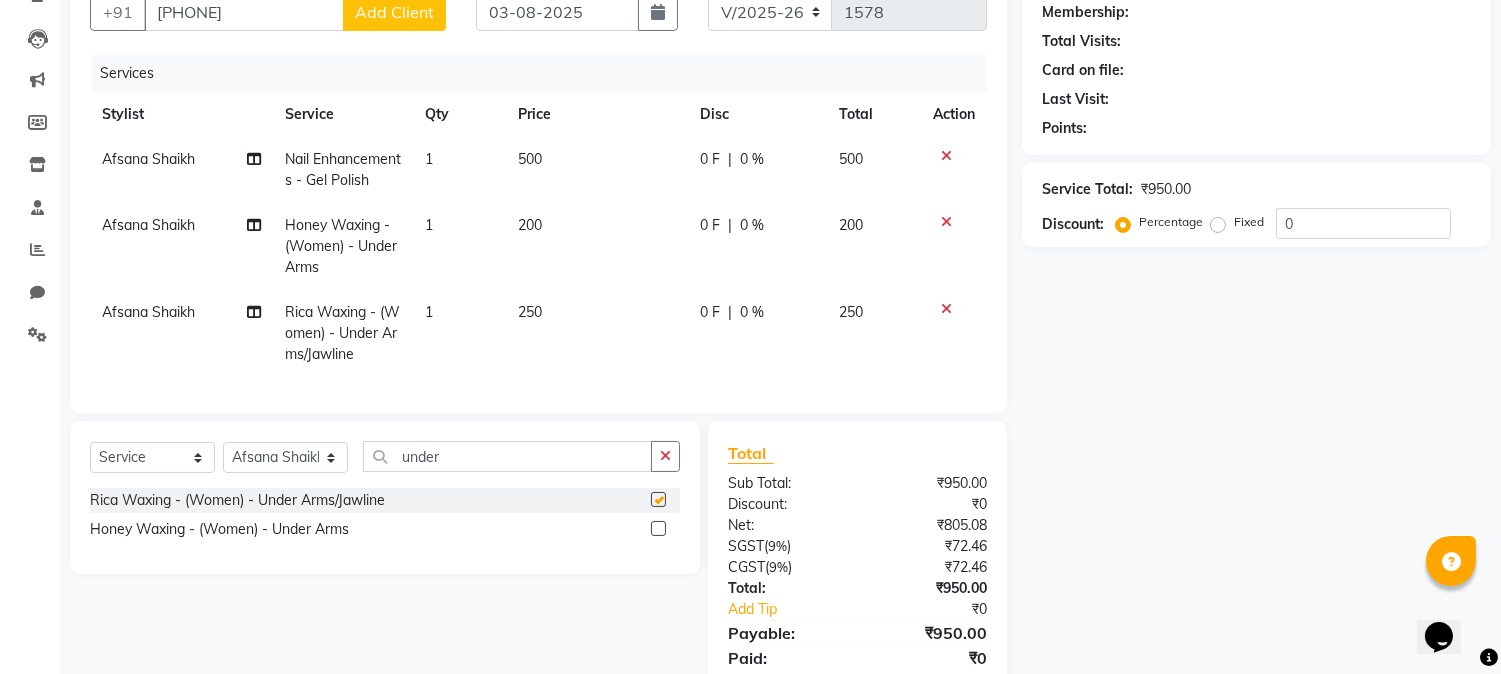 checkbox on "false" 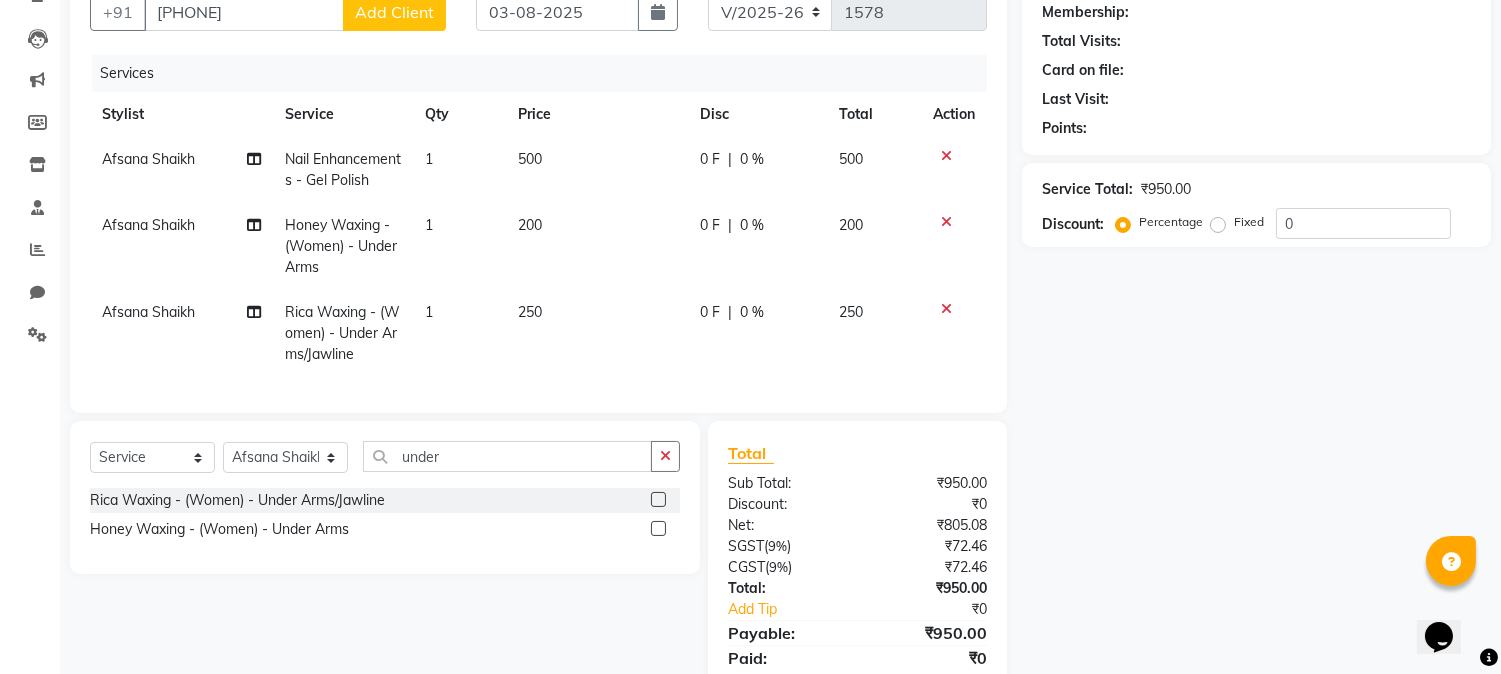 click 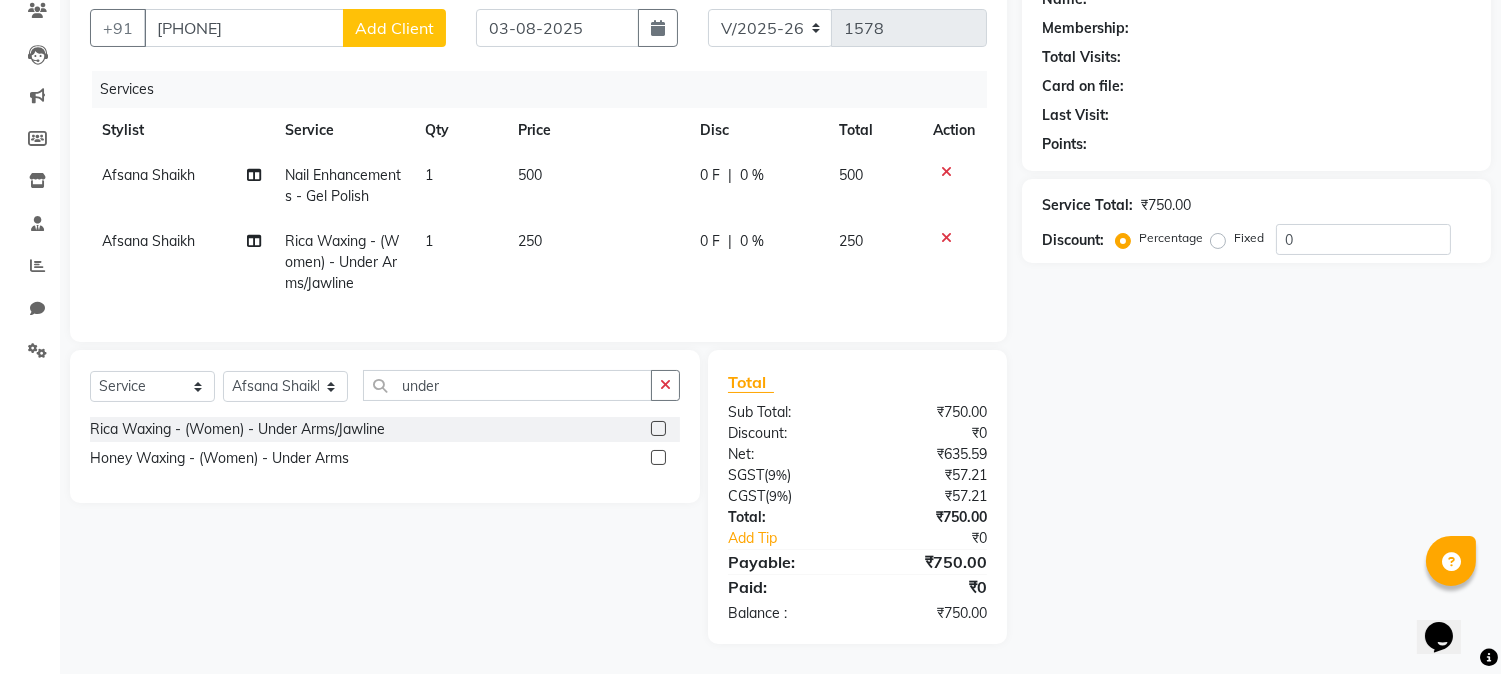 click on "500" 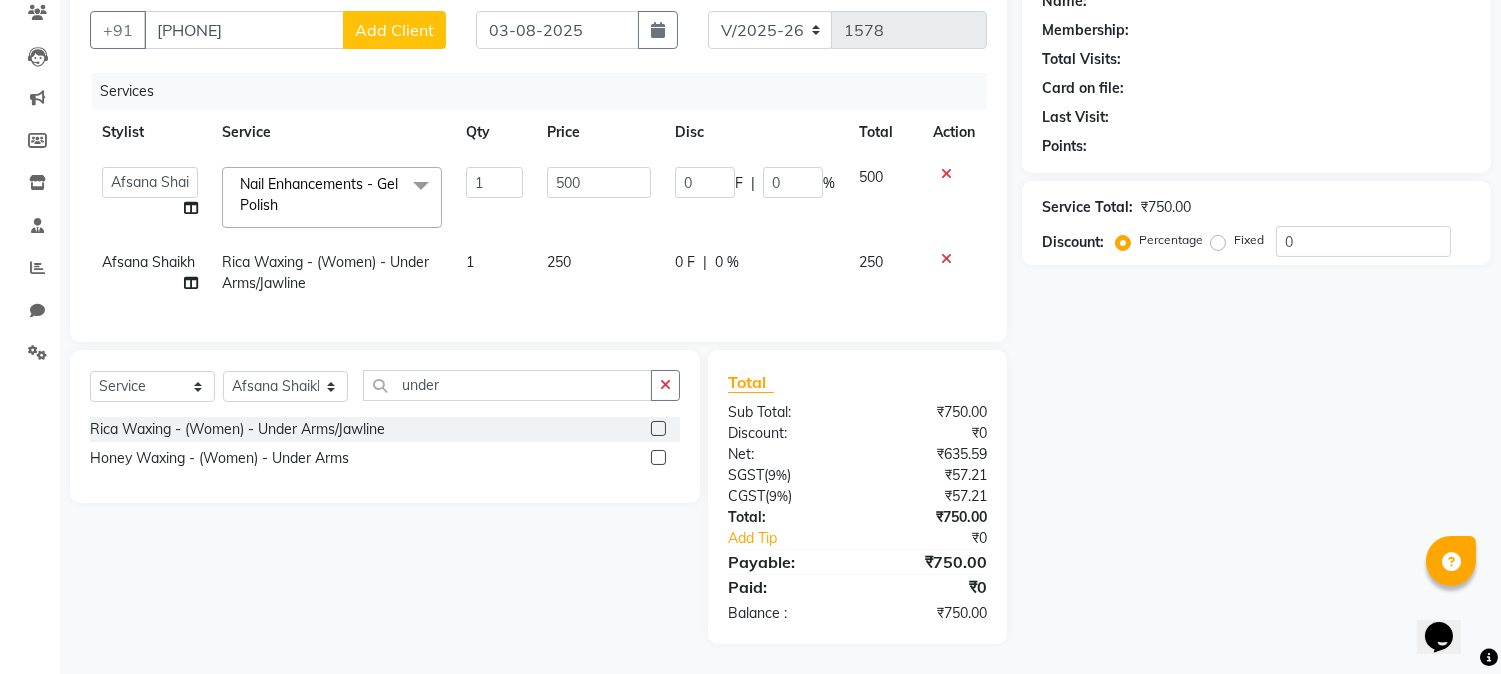 scroll, scrollTop: 191, scrollLeft: 0, axis: vertical 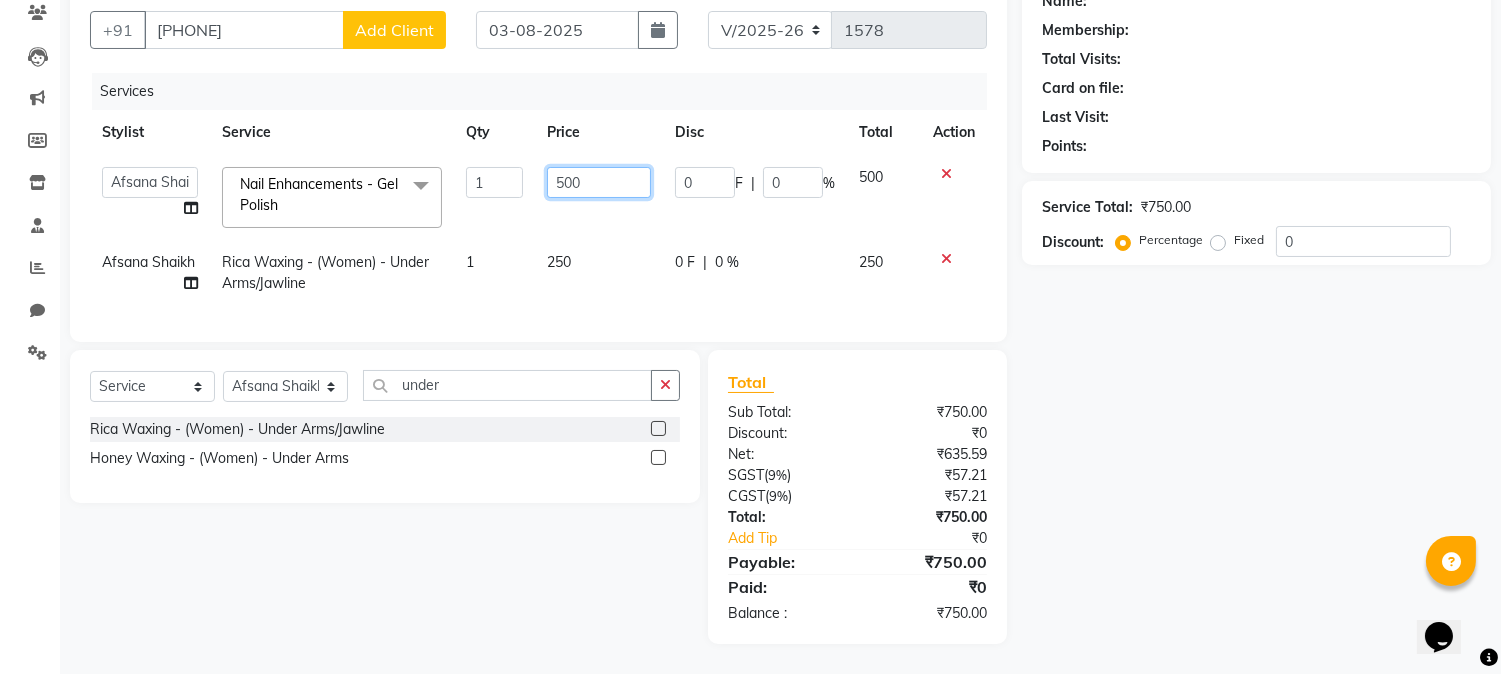 click on "500" 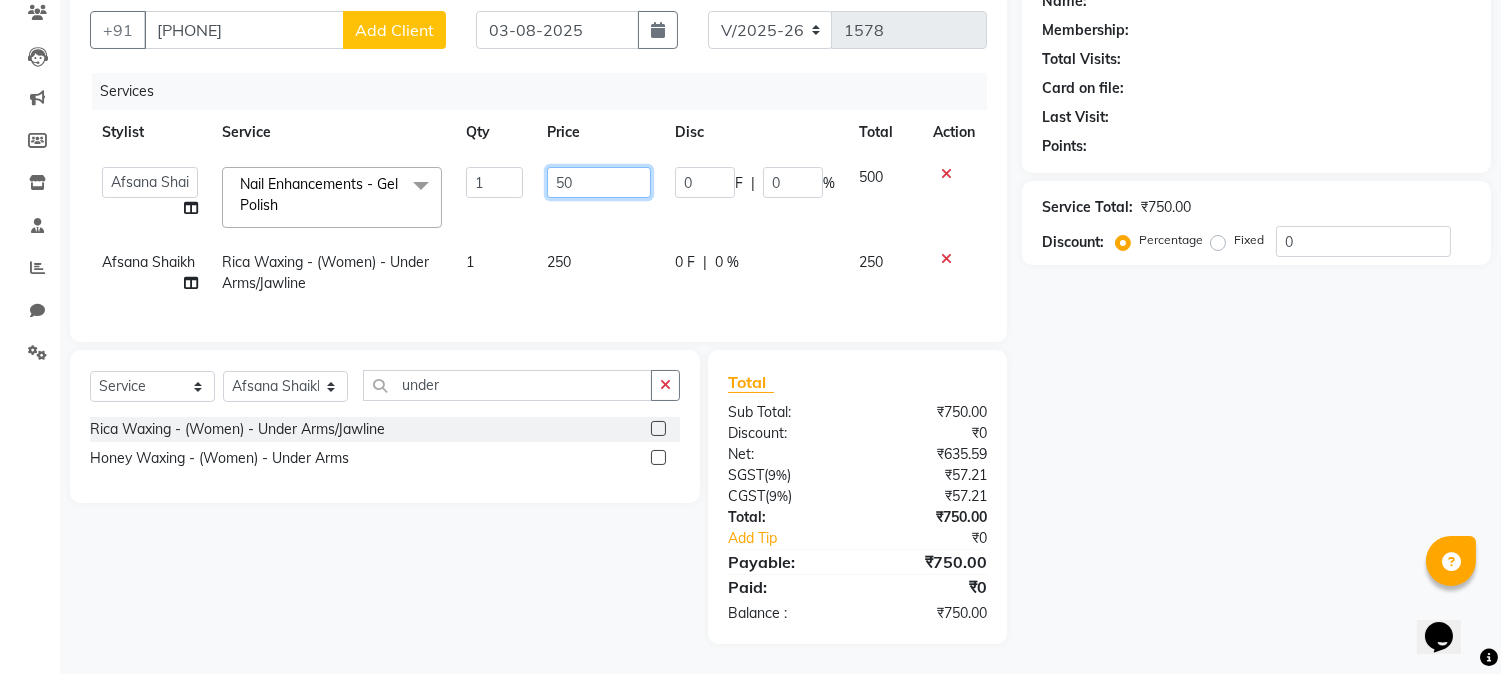 type on "5" 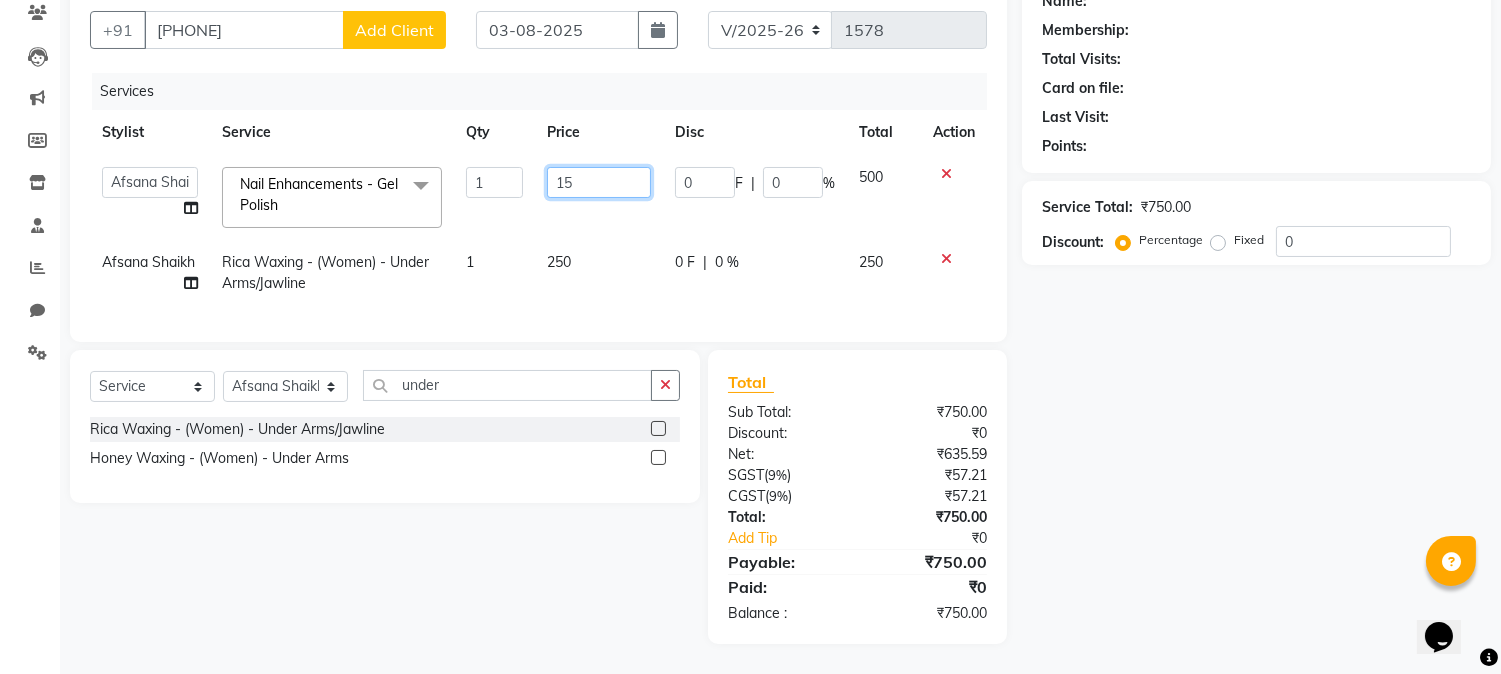 type on "150" 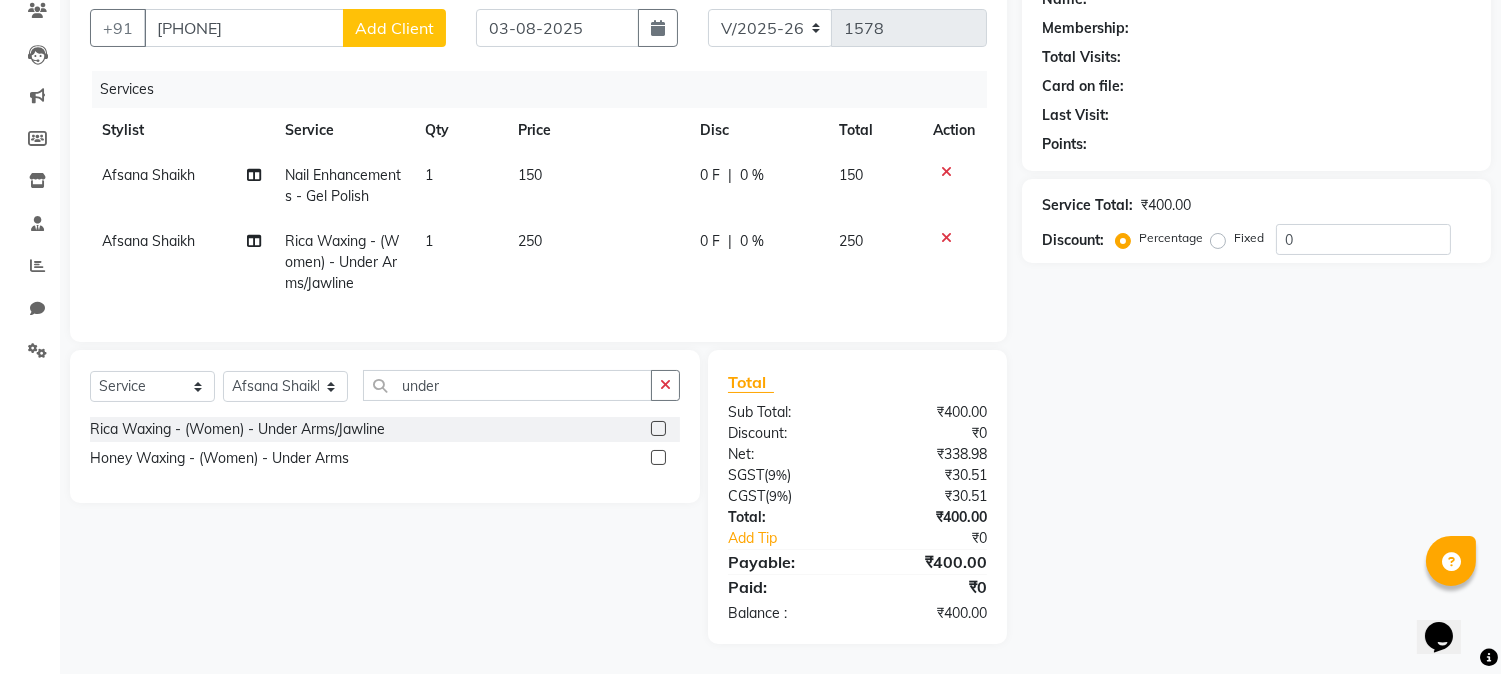 click on "250" 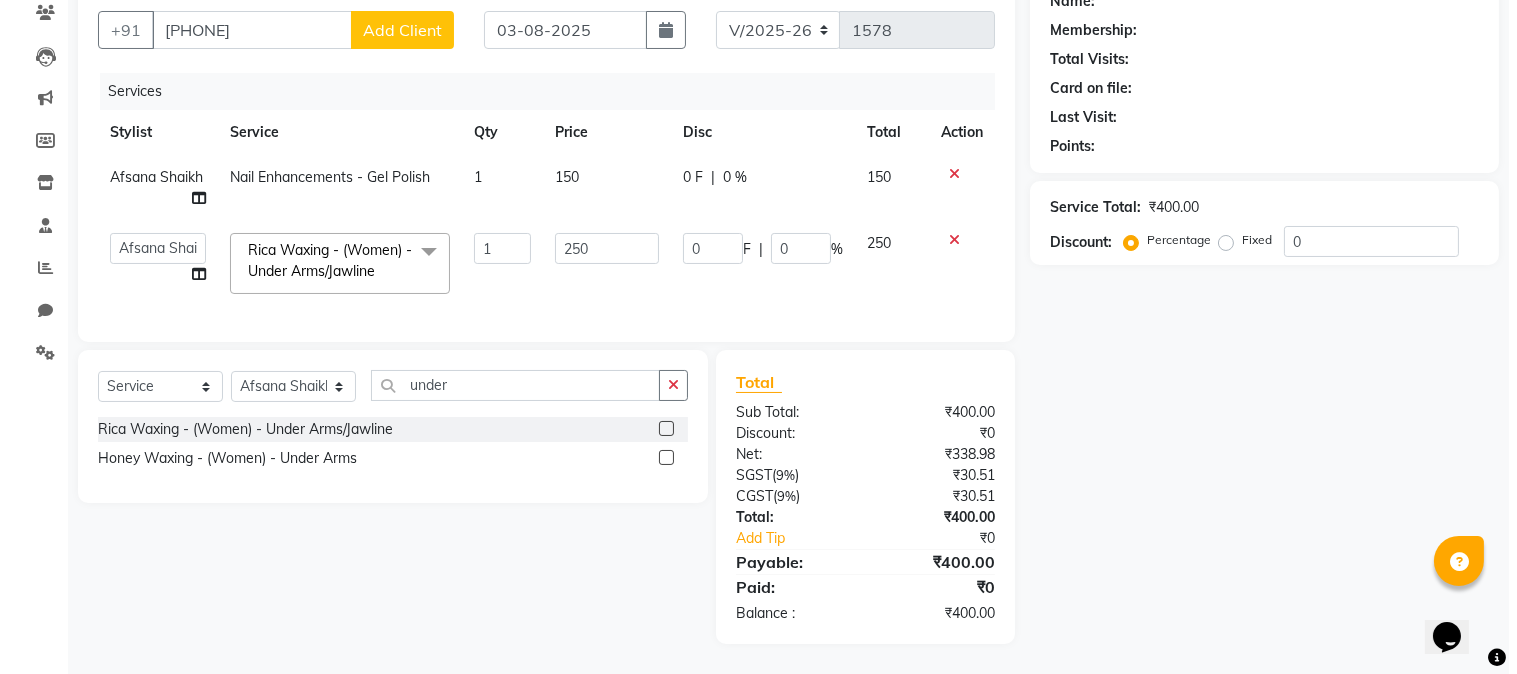 scroll, scrollTop: 0, scrollLeft: 0, axis: both 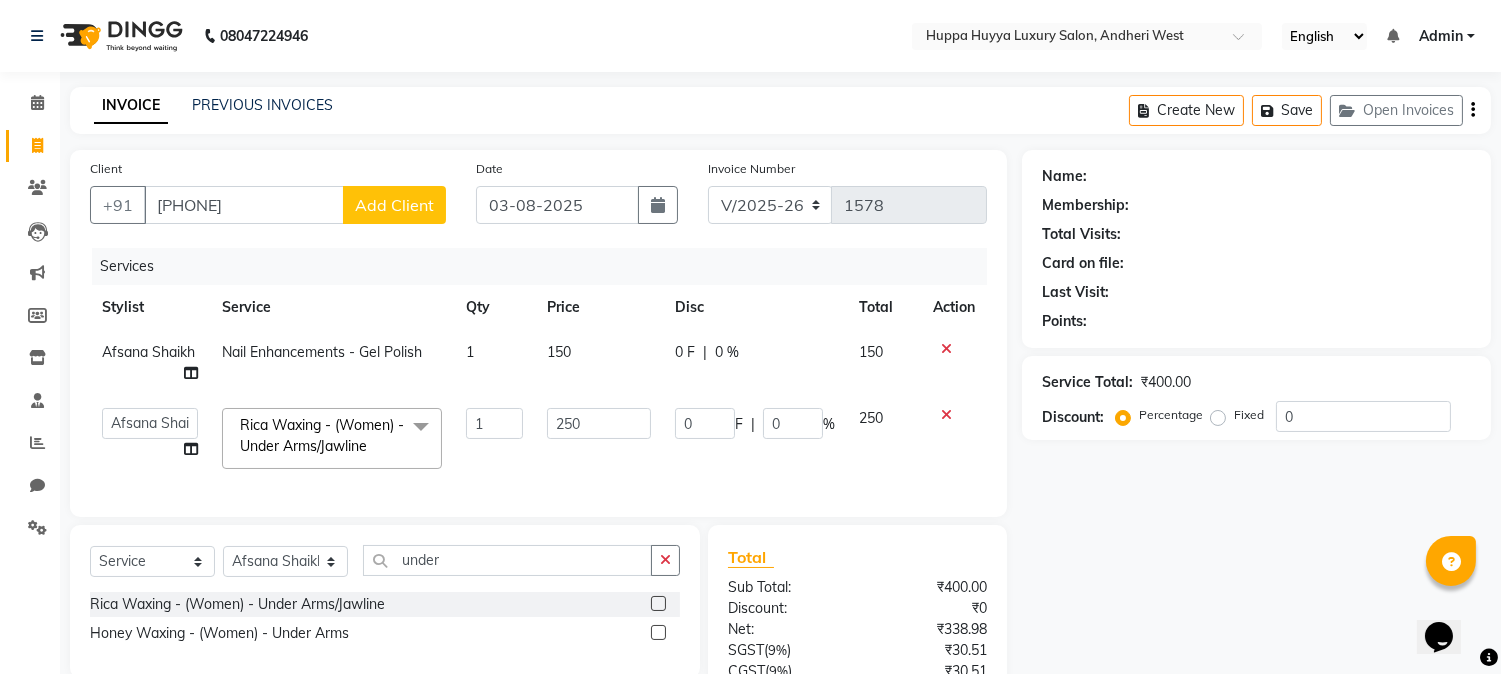 click on "Add Client" 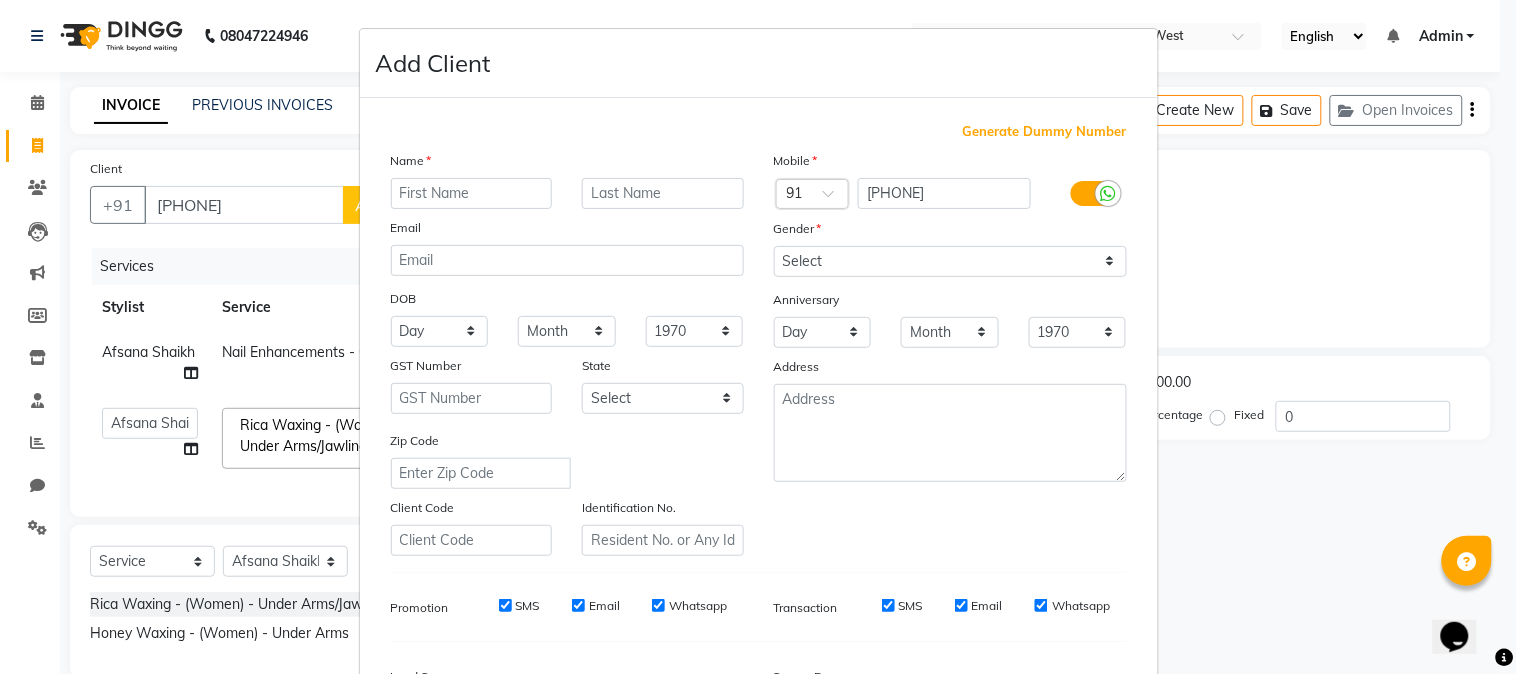 click at bounding box center [472, 193] 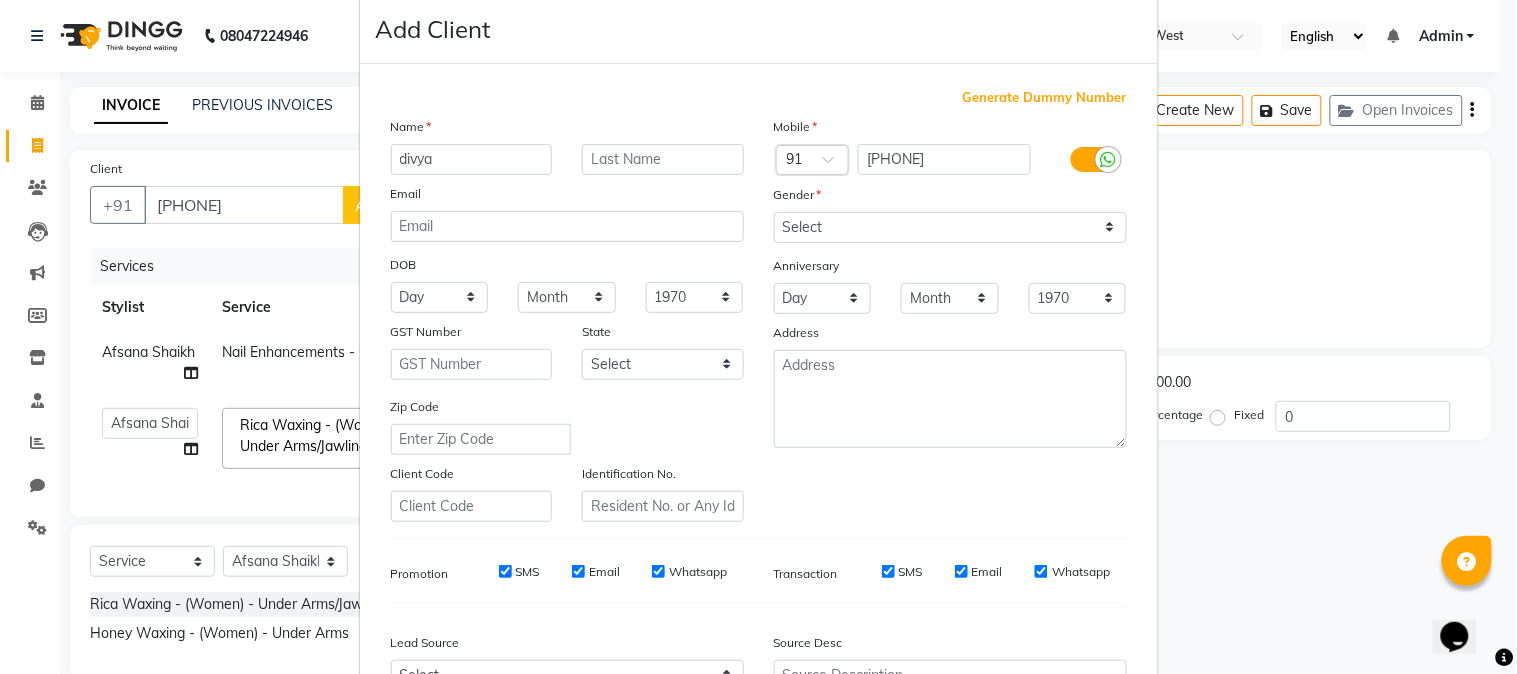 scroll, scrollTop: 27, scrollLeft: 0, axis: vertical 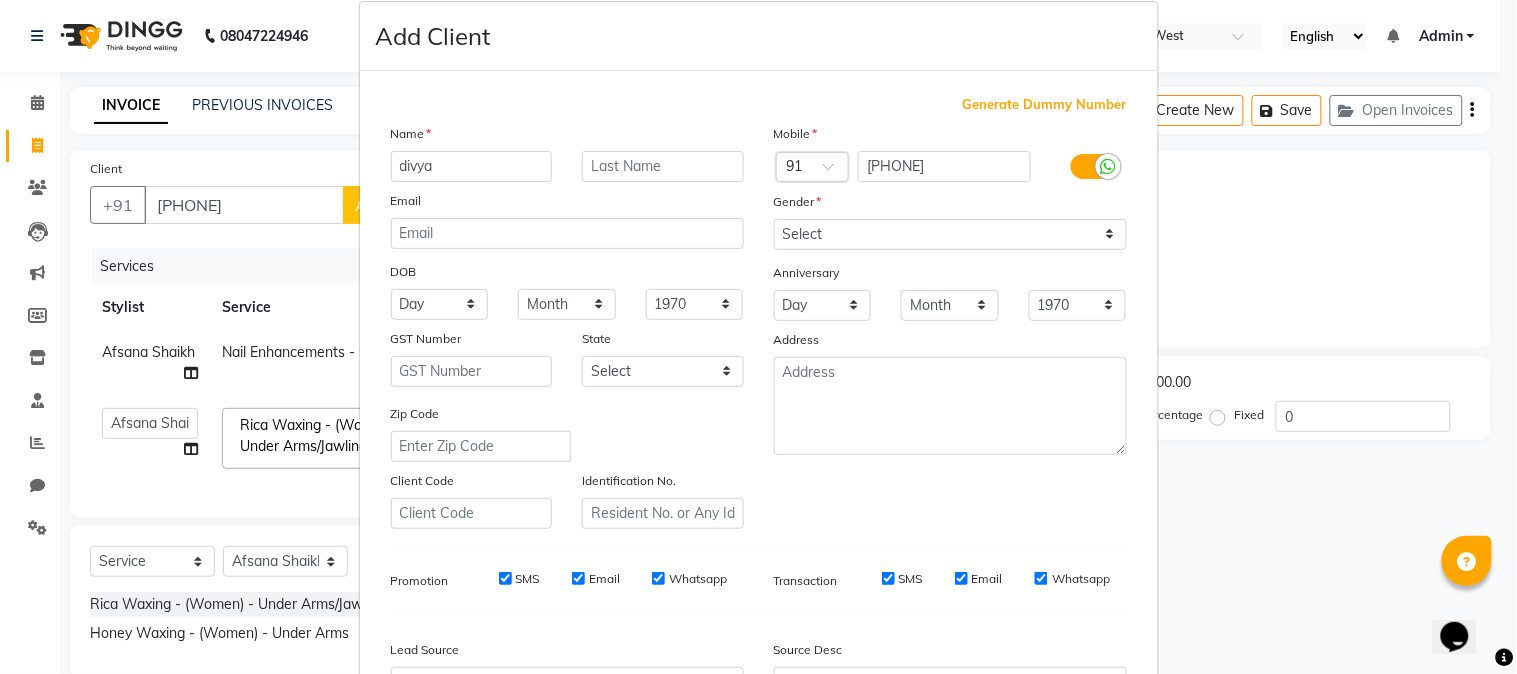 type on "divya" 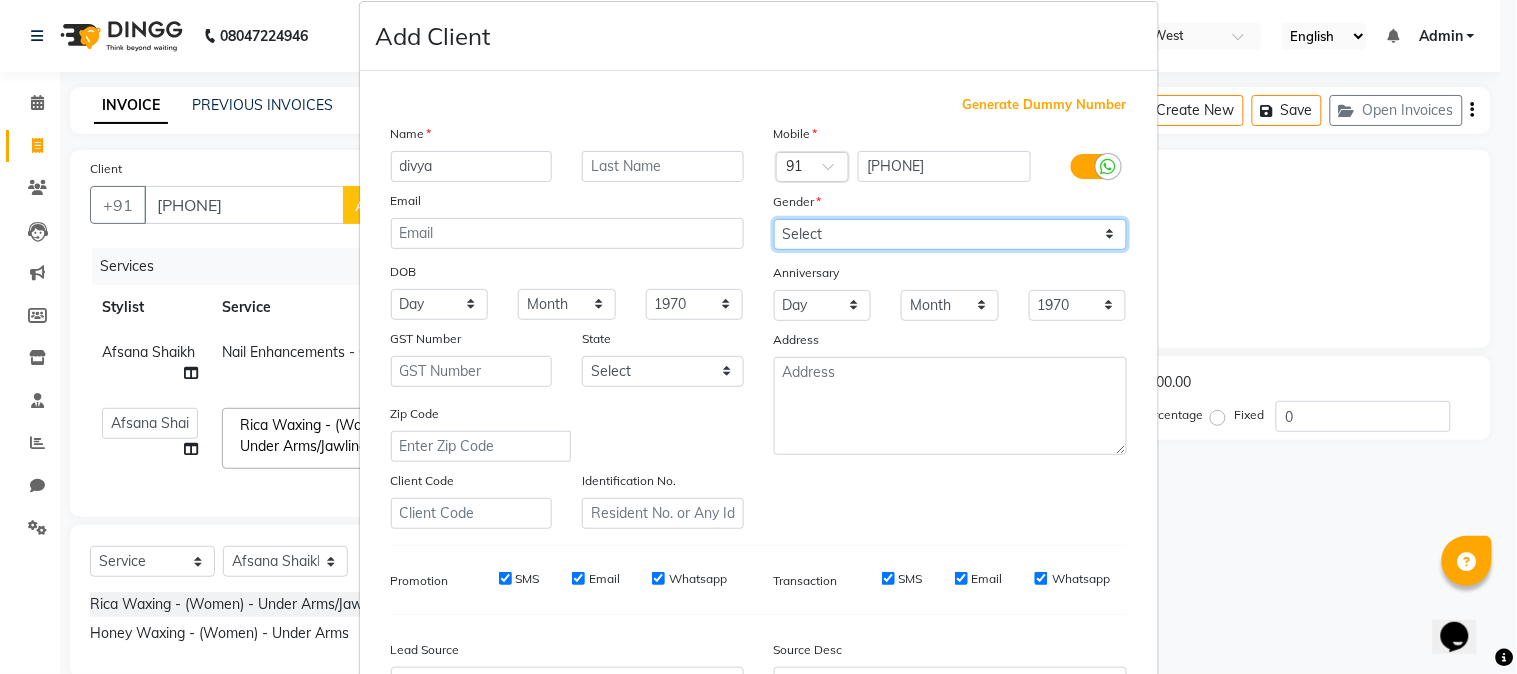 click on "Select Male Female Other Prefer Not To Say" at bounding box center [950, 234] 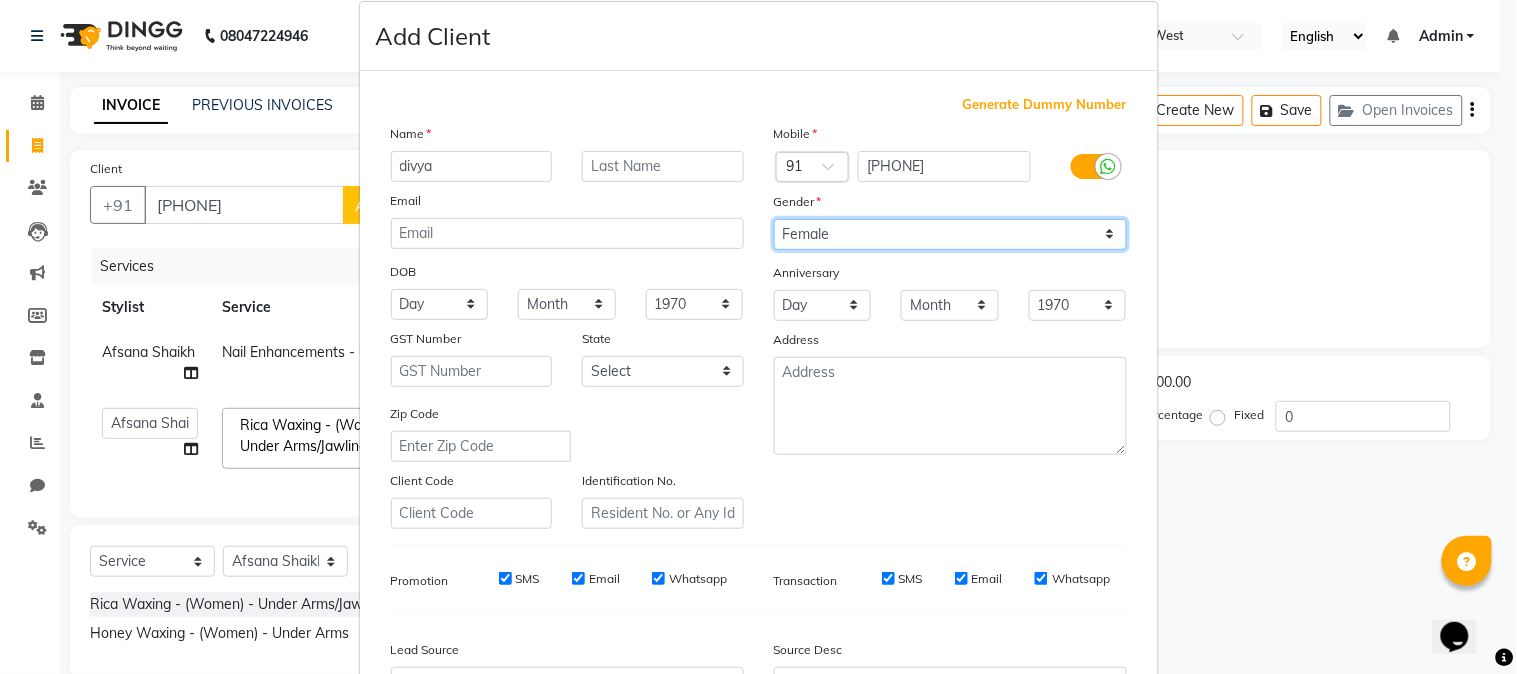 click on "Select Male Female Other Prefer Not To Say" at bounding box center [950, 234] 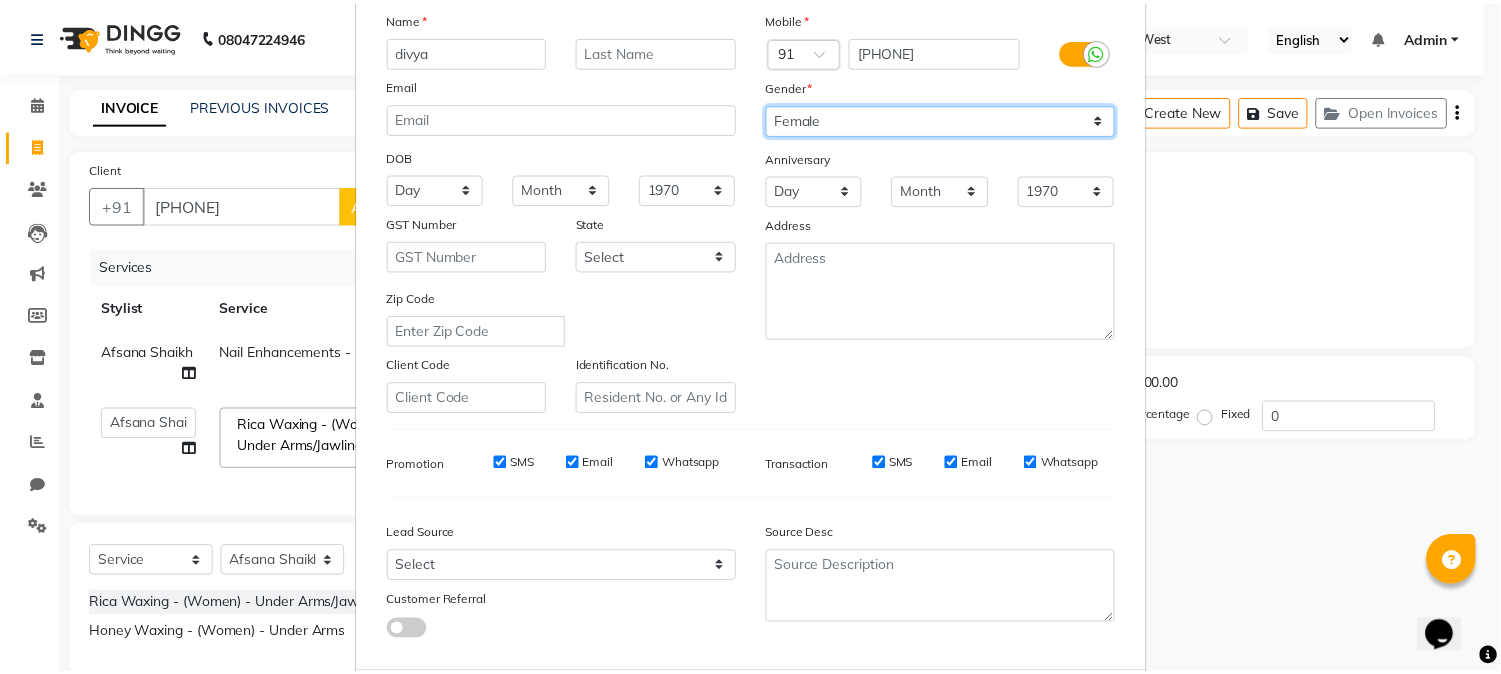 scroll, scrollTop: 250, scrollLeft: 0, axis: vertical 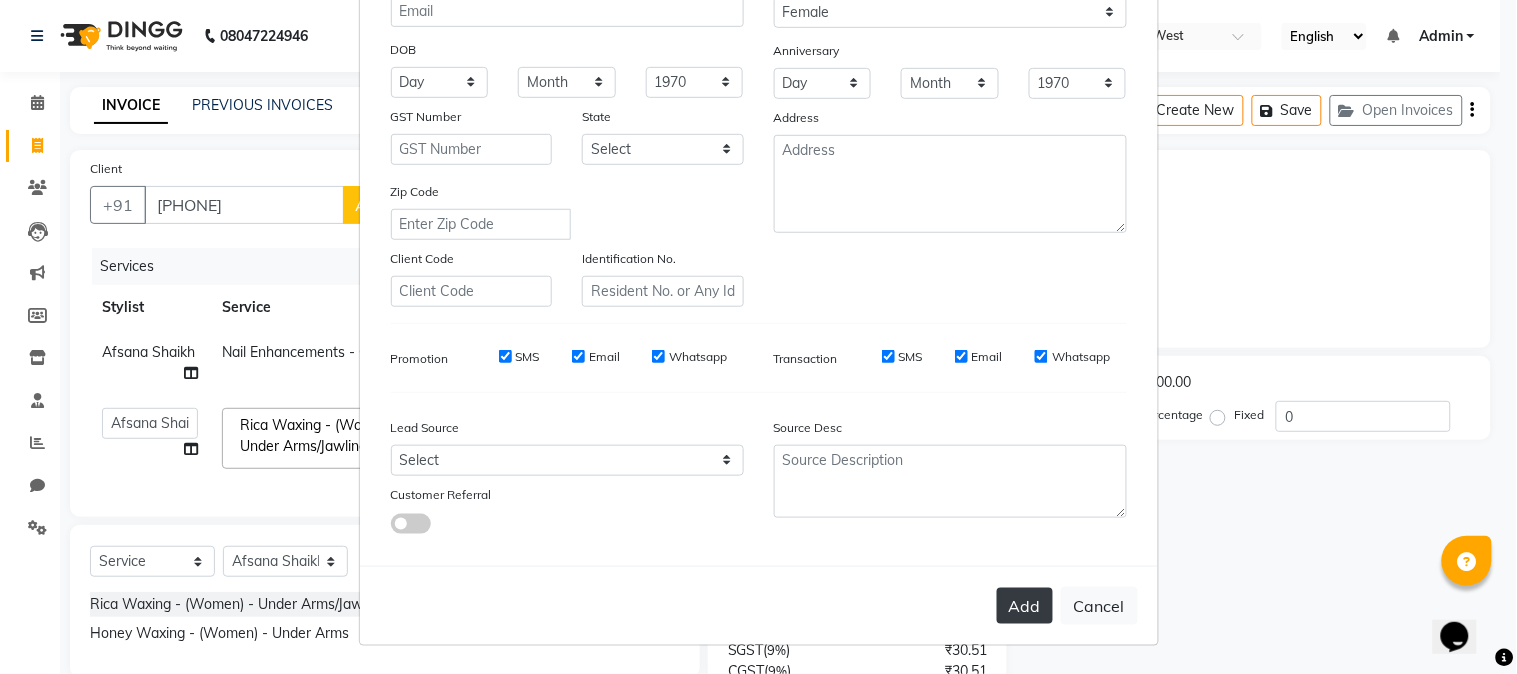 click on "Add" at bounding box center (1025, 606) 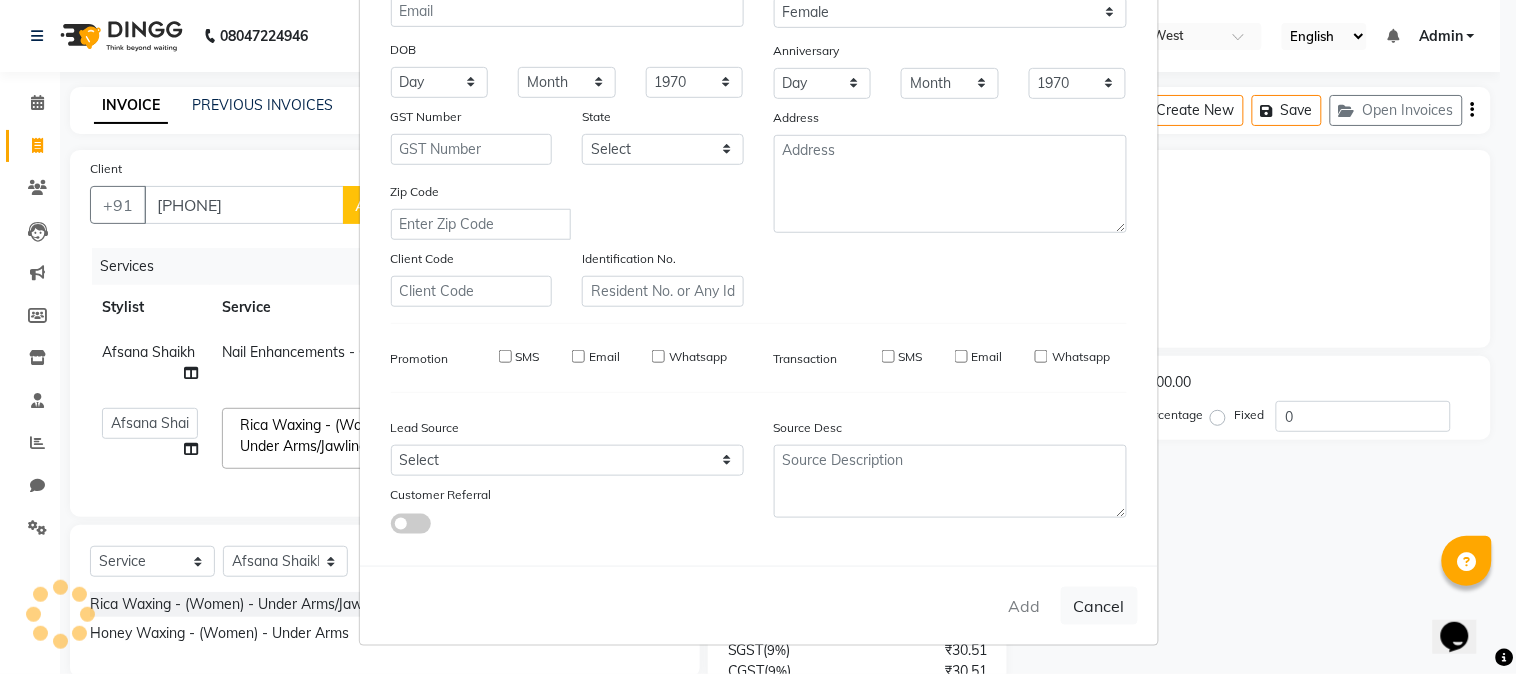 type 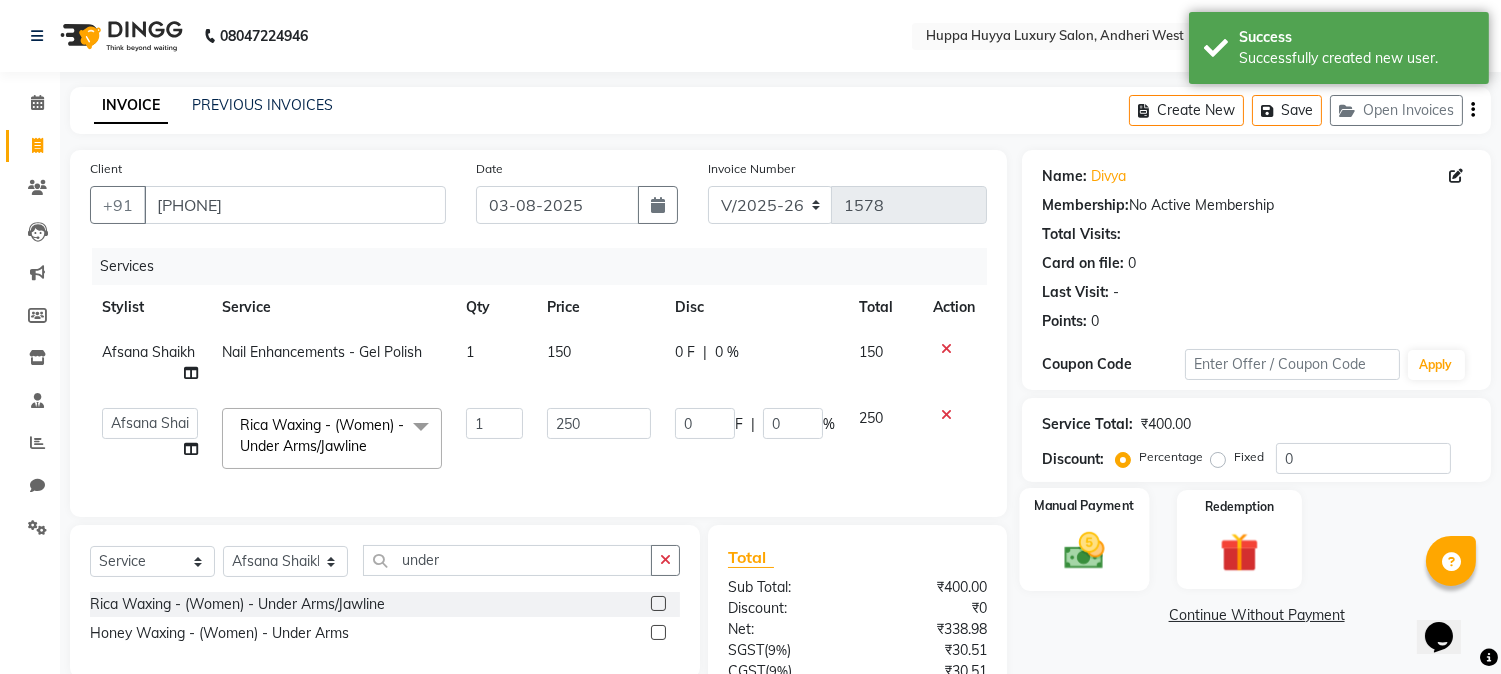 click 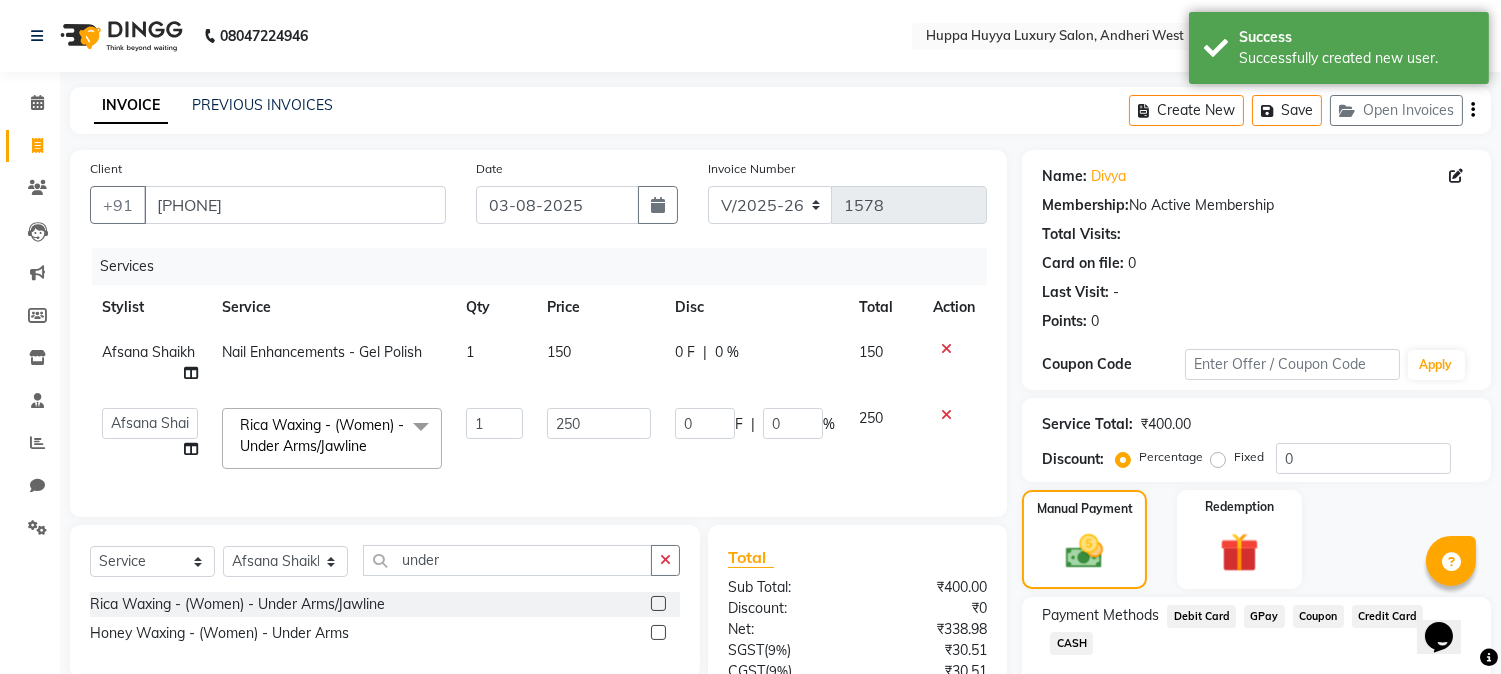 scroll, scrollTop: 191, scrollLeft: 0, axis: vertical 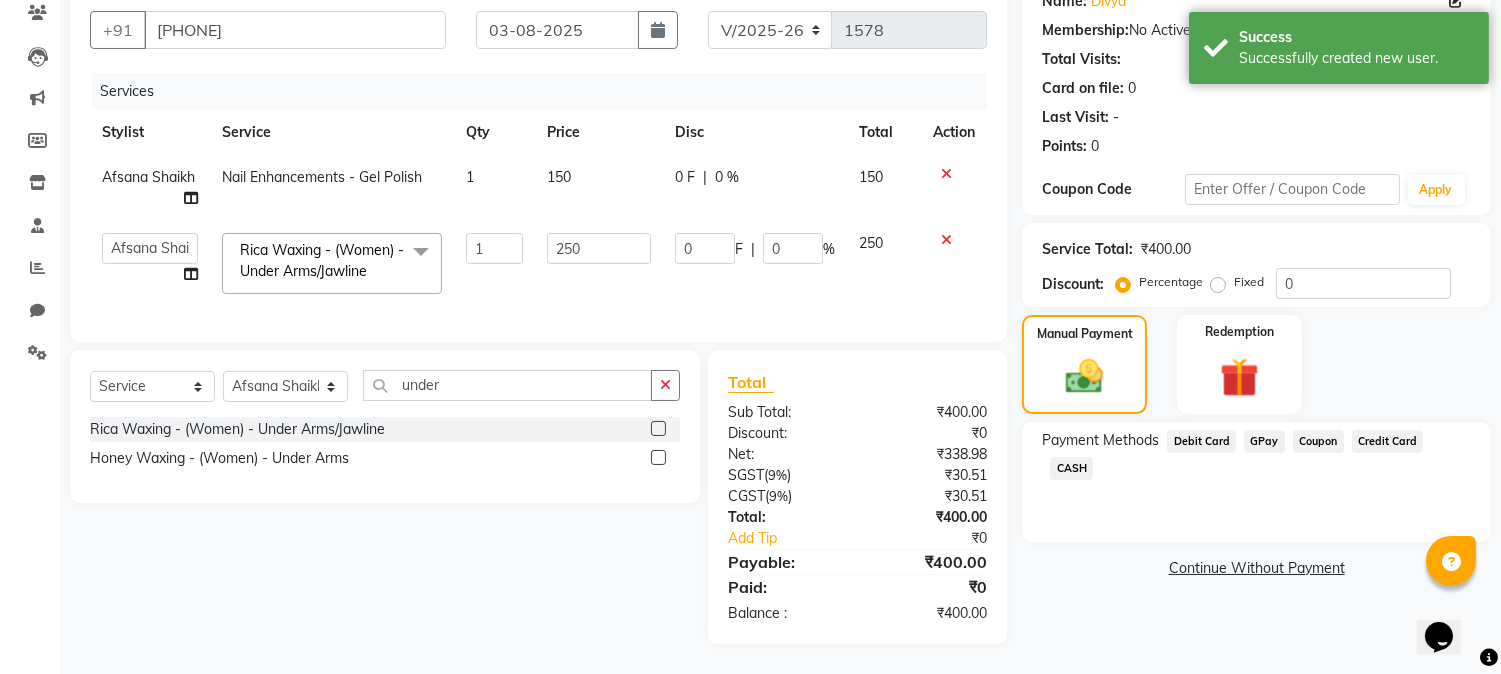 click on "GPay" 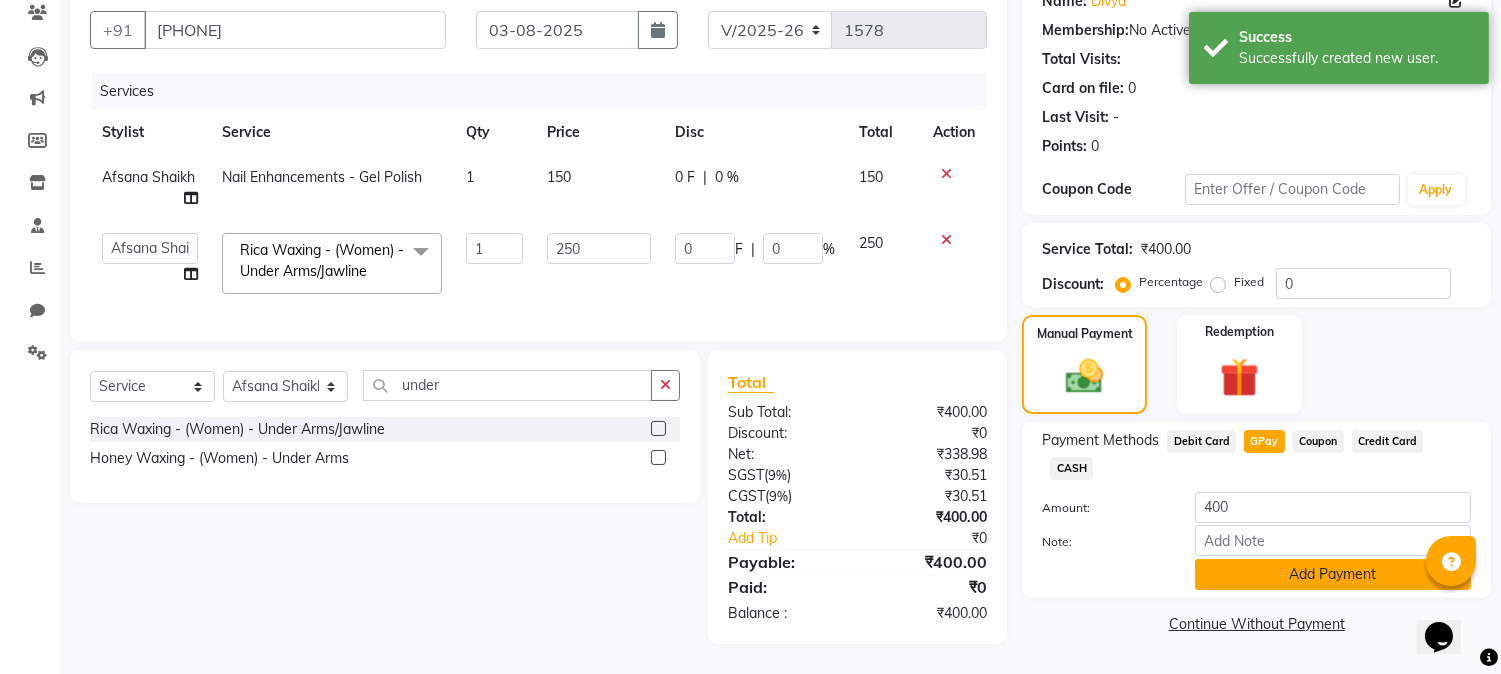 click on "Add Payment" 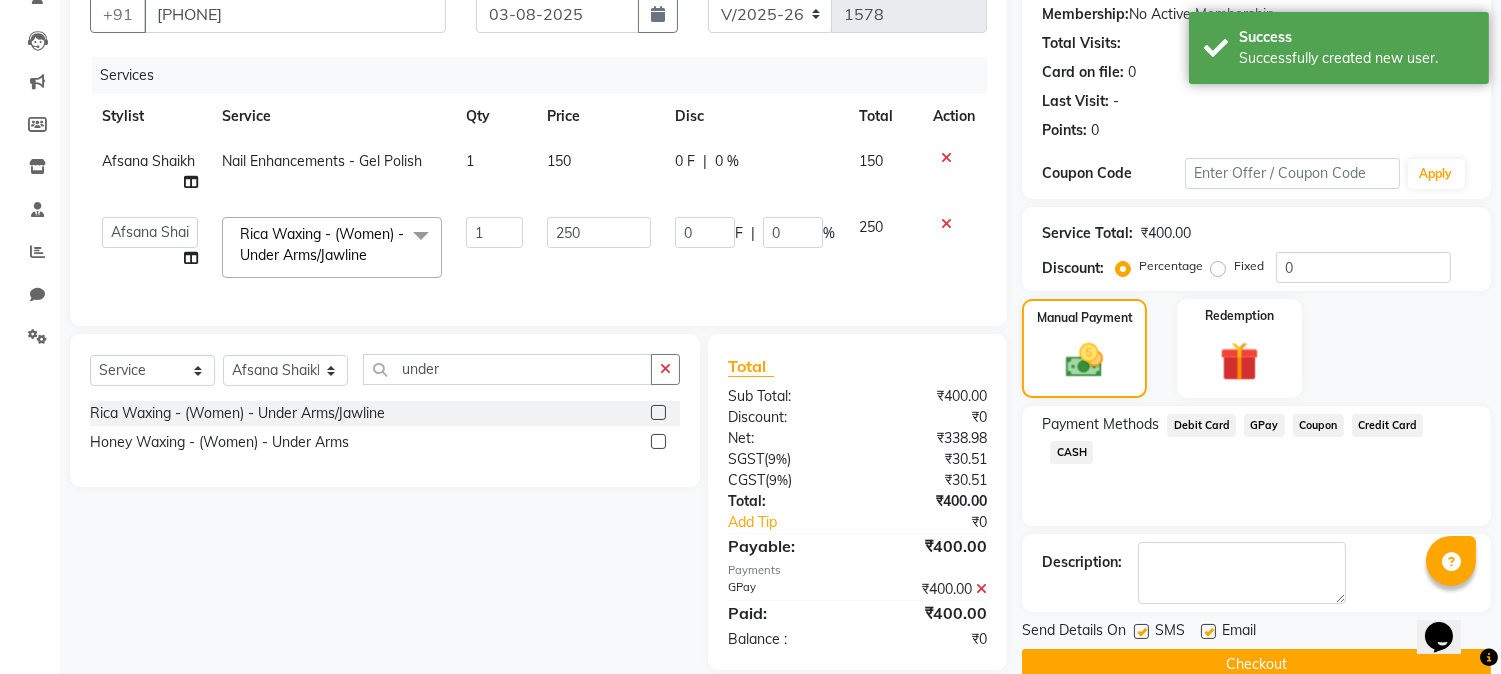scroll, scrollTop: 233, scrollLeft: 0, axis: vertical 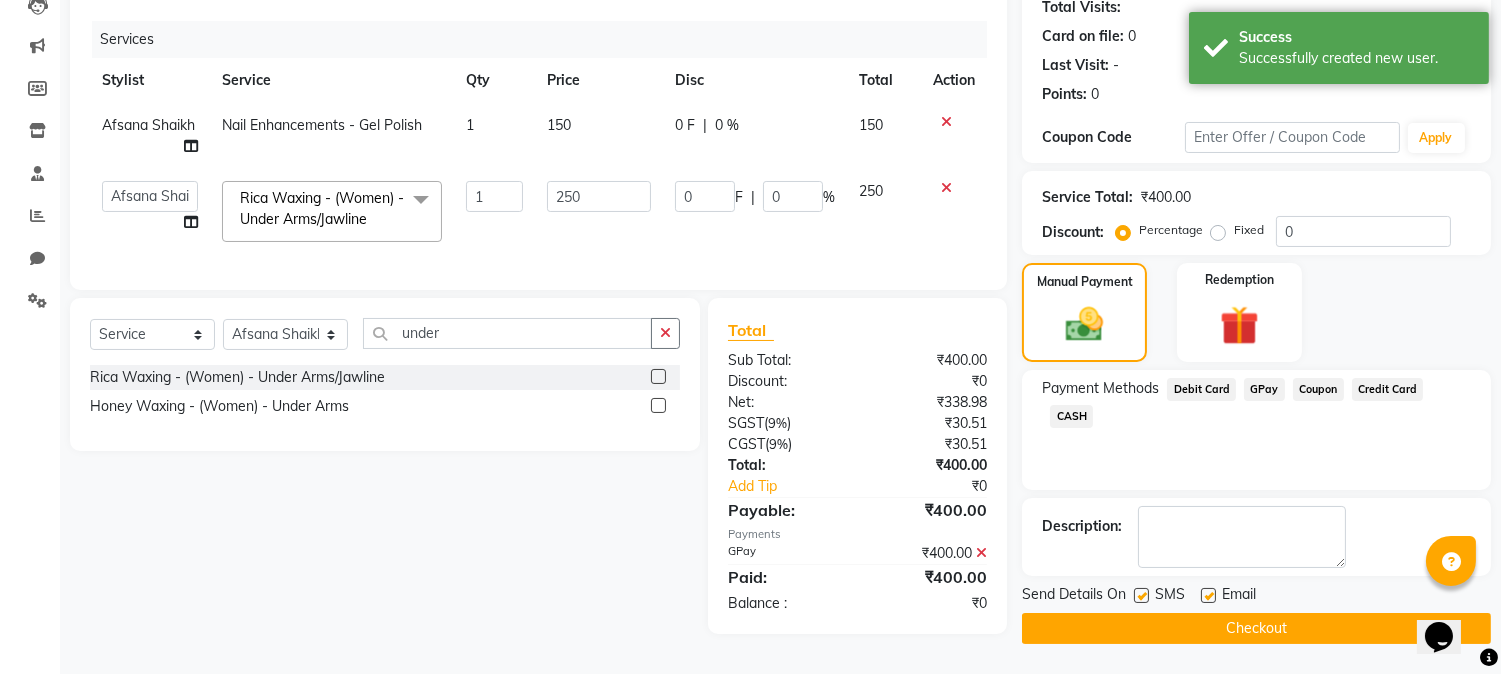 click on "Checkout" 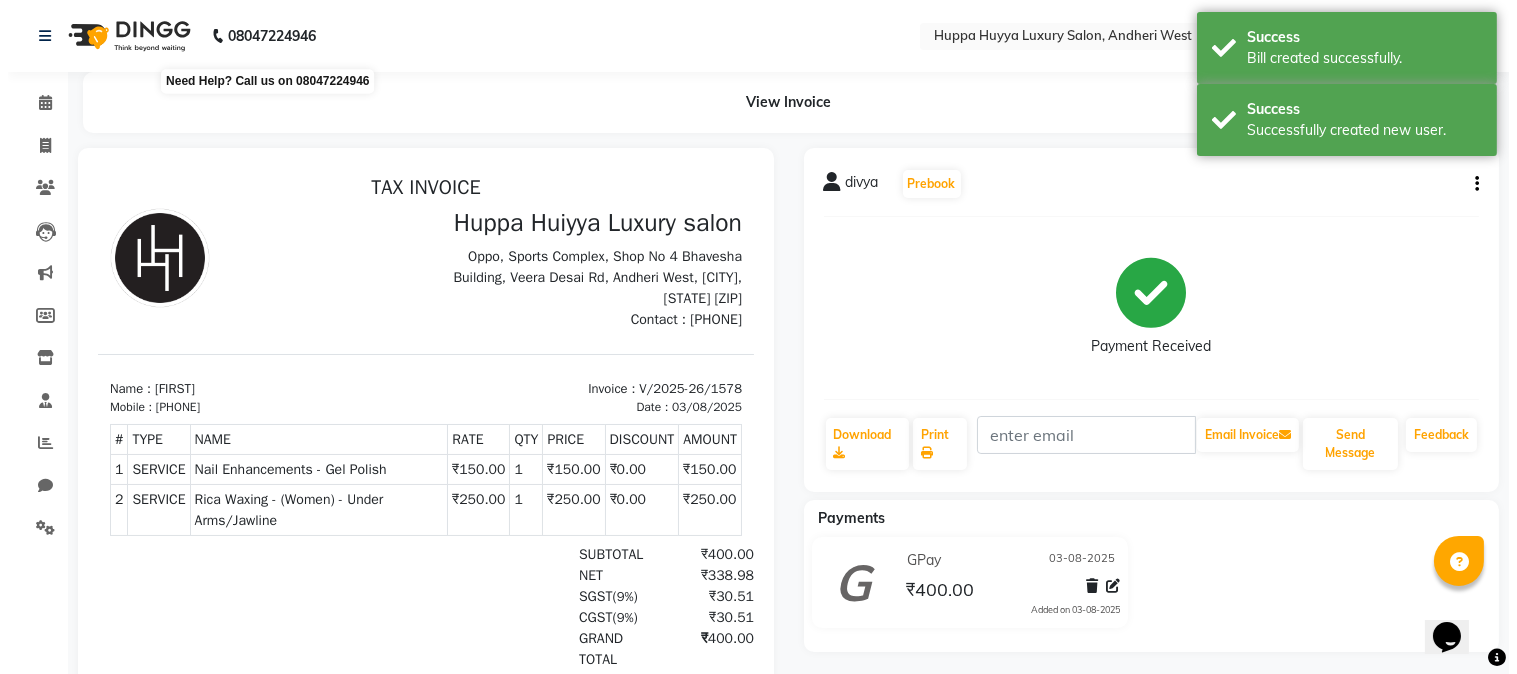 scroll, scrollTop: 0, scrollLeft: 0, axis: both 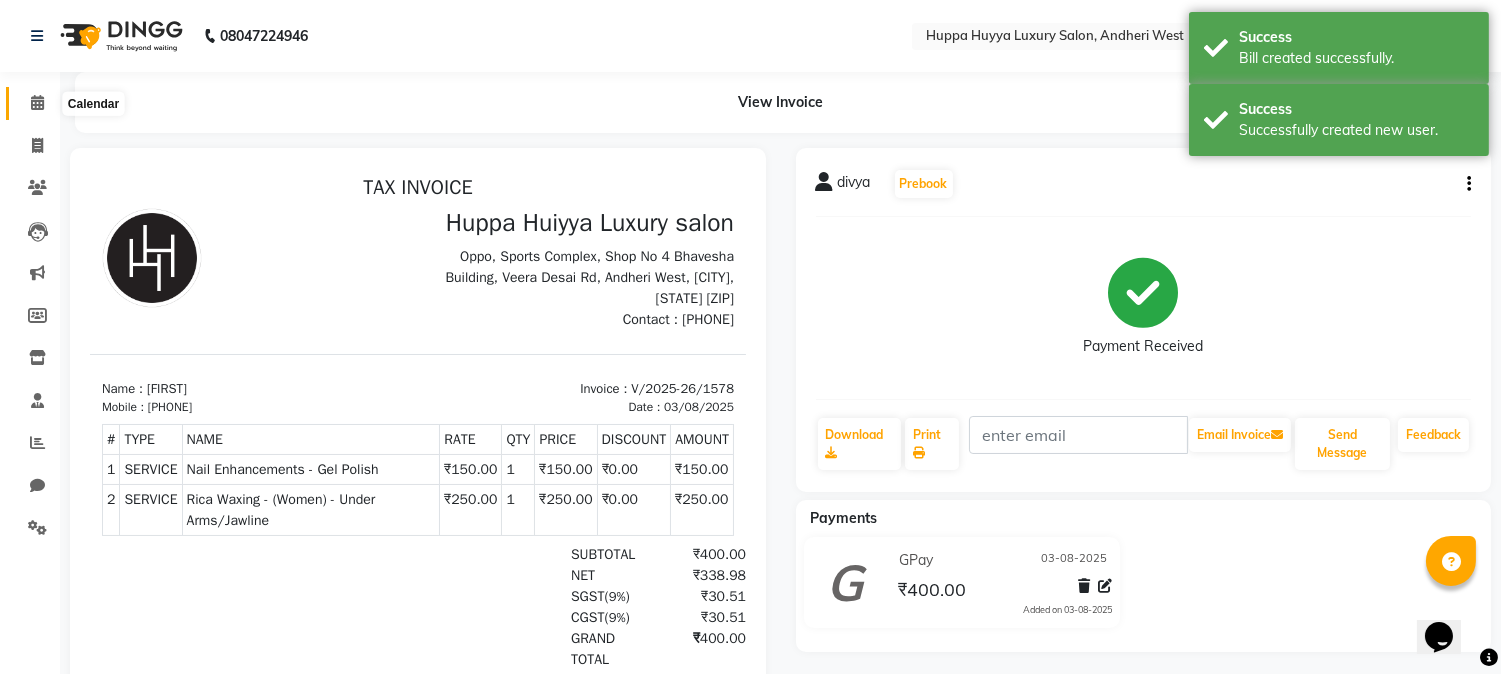 click 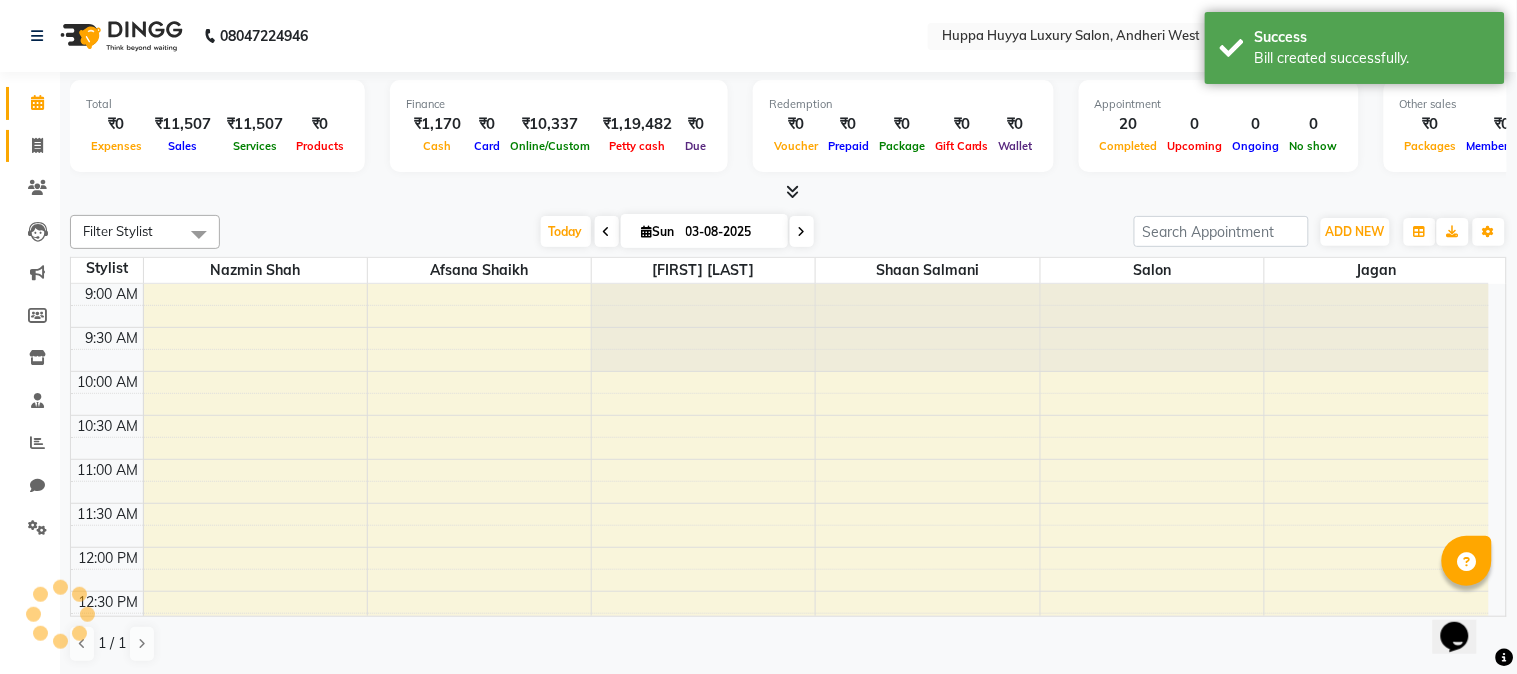 scroll, scrollTop: 796, scrollLeft: 0, axis: vertical 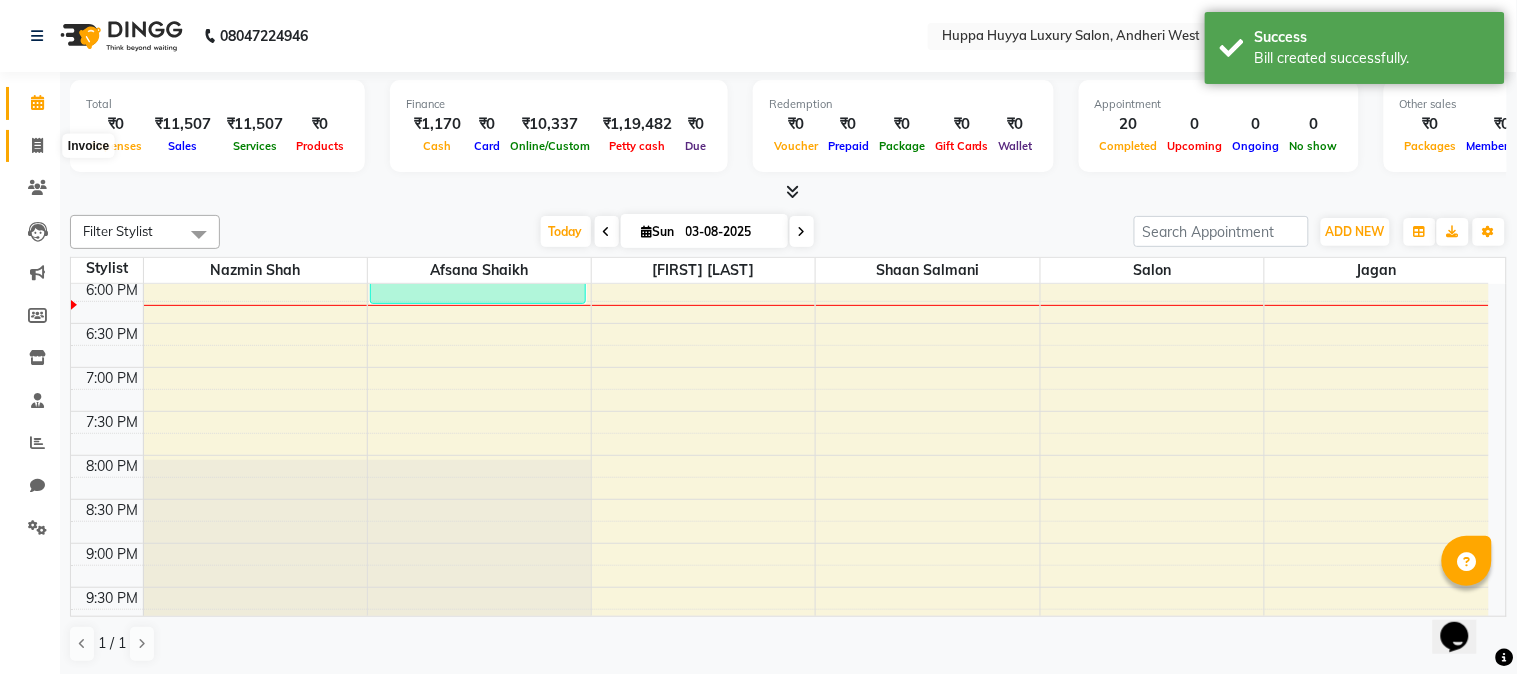 click 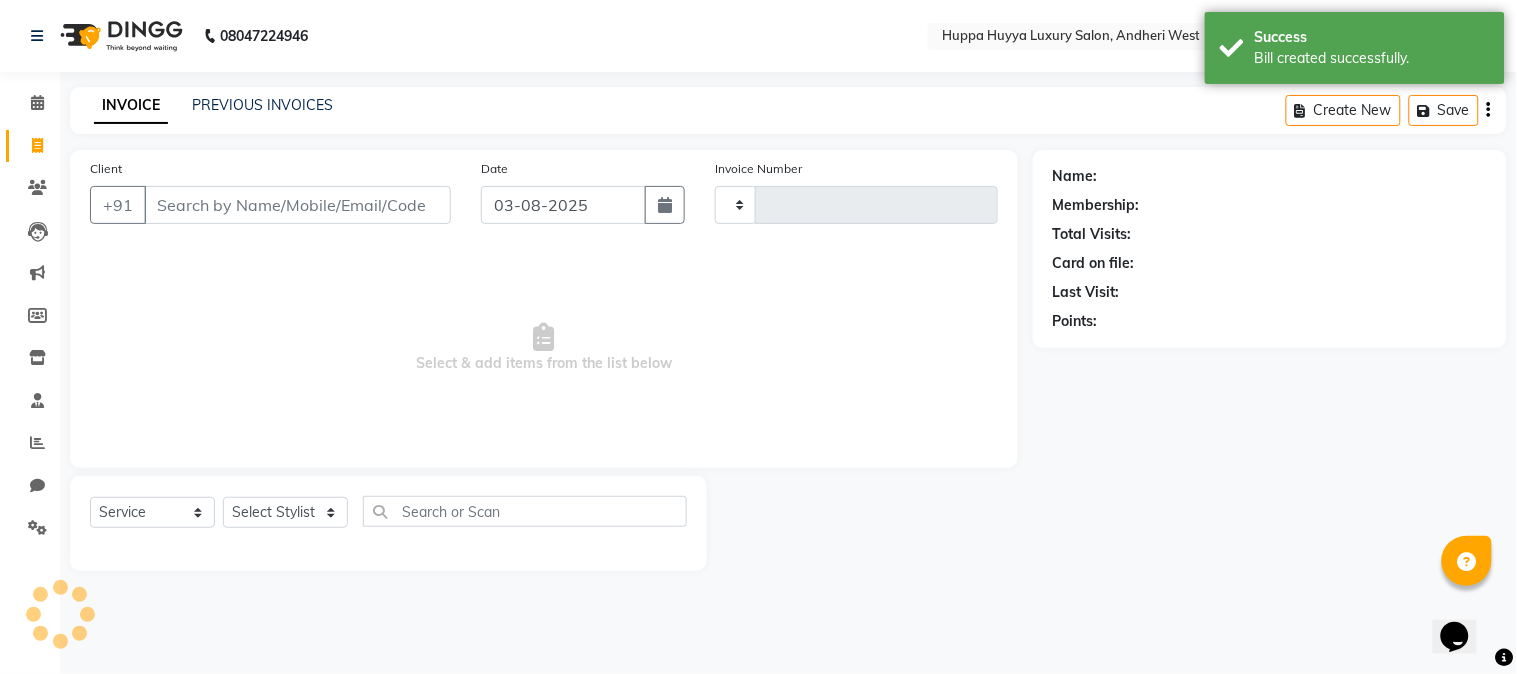 type on "1579" 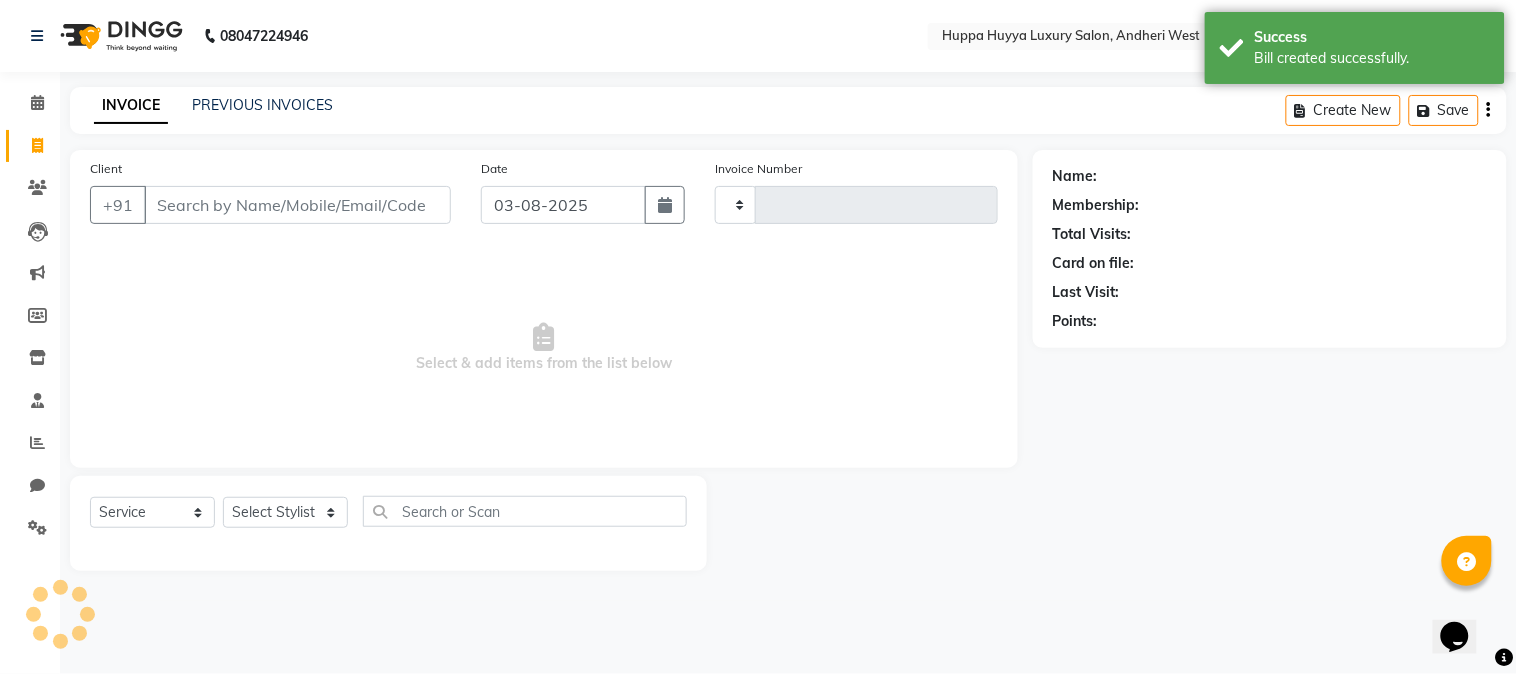 select on "7752" 